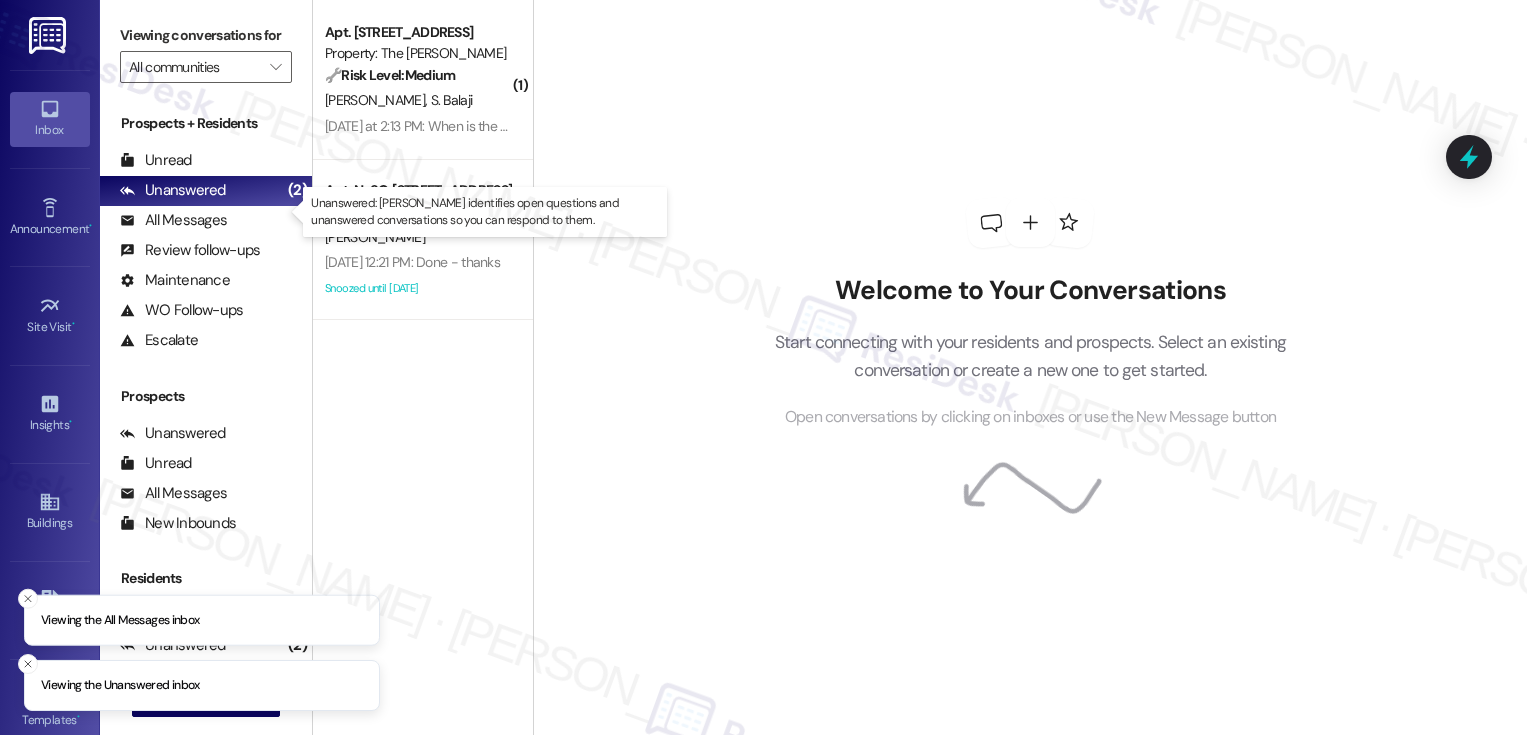 scroll, scrollTop: 0, scrollLeft: 0, axis: both 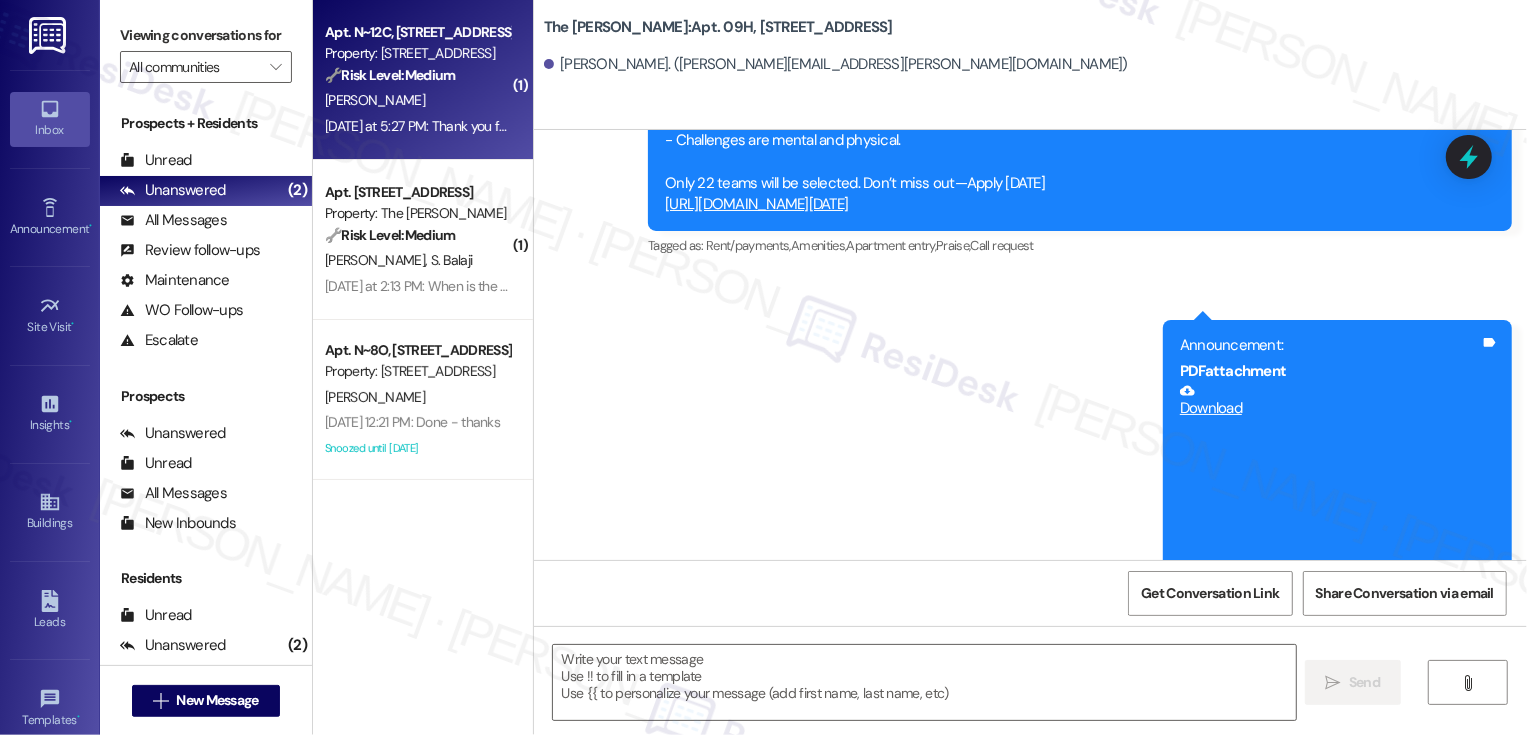 click on "Apt. N~12C, [STREET_ADDRESS] Property: [STREET_ADDRESS] 🔧  Risk Level:  Medium The resident is expressing continued concern about a lack of response to a previous inquiry. While the resident is polite, the repeated follow-ups suggest a growing concern that warrants attention. There is no indication of an emergency or immediate risk, but the lack of resolution is causing frustration. [PERSON_NAME] [DATE] at 5:27 PM: Thank you for your kind support!
But unfortunately I have not received the reply yet... [DATE] at 5:27 PM: Thank you for your kind support!
But unfortunately I have not received the reply yet..." at bounding box center (423, 80) 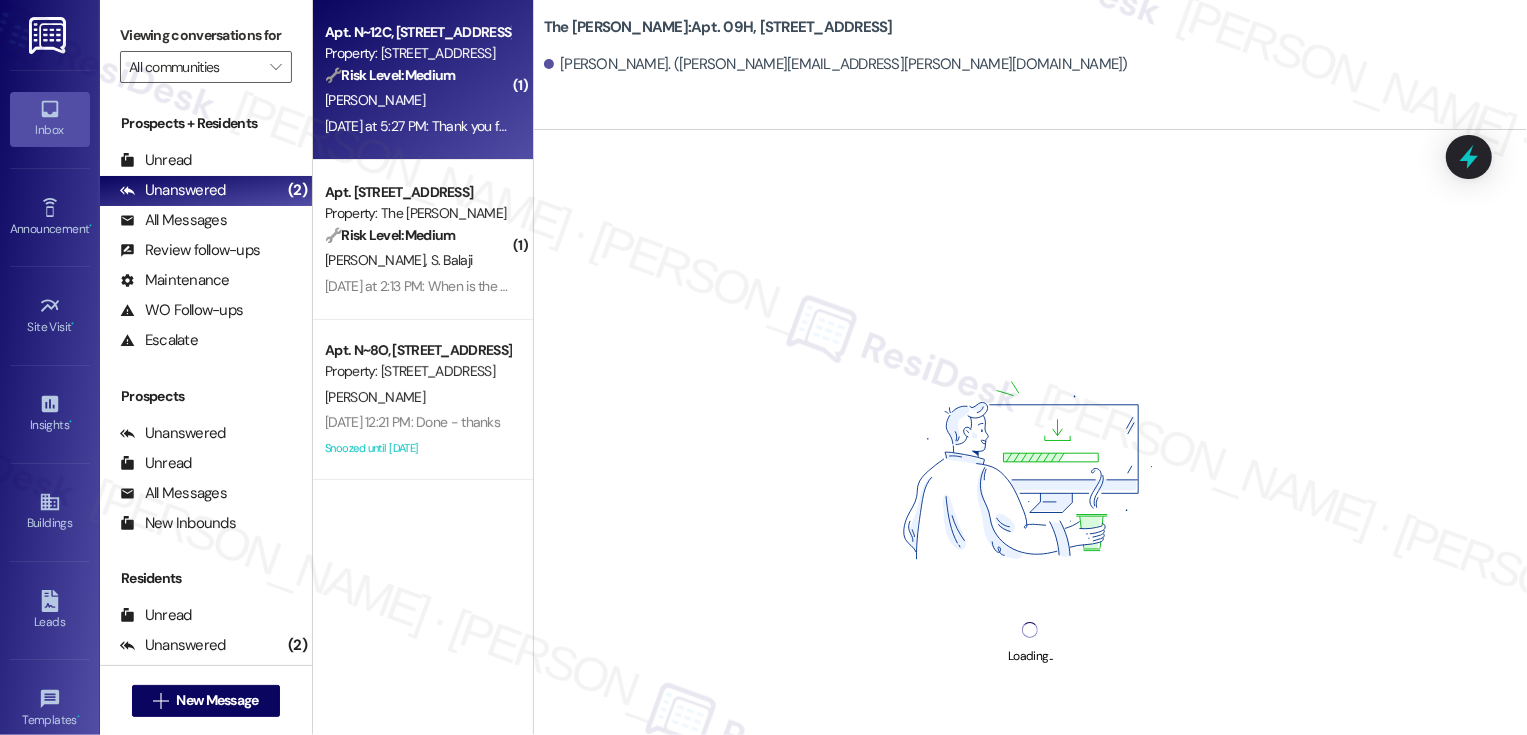 click on "[DATE] at 5:27 PM: Thank you for your kind support!
But unfortunately I have not received the reply yet... [DATE] at 5:27 PM: Thank you for your kind support!
But unfortunately I have not received the reply yet..." at bounding box center [622, 126] 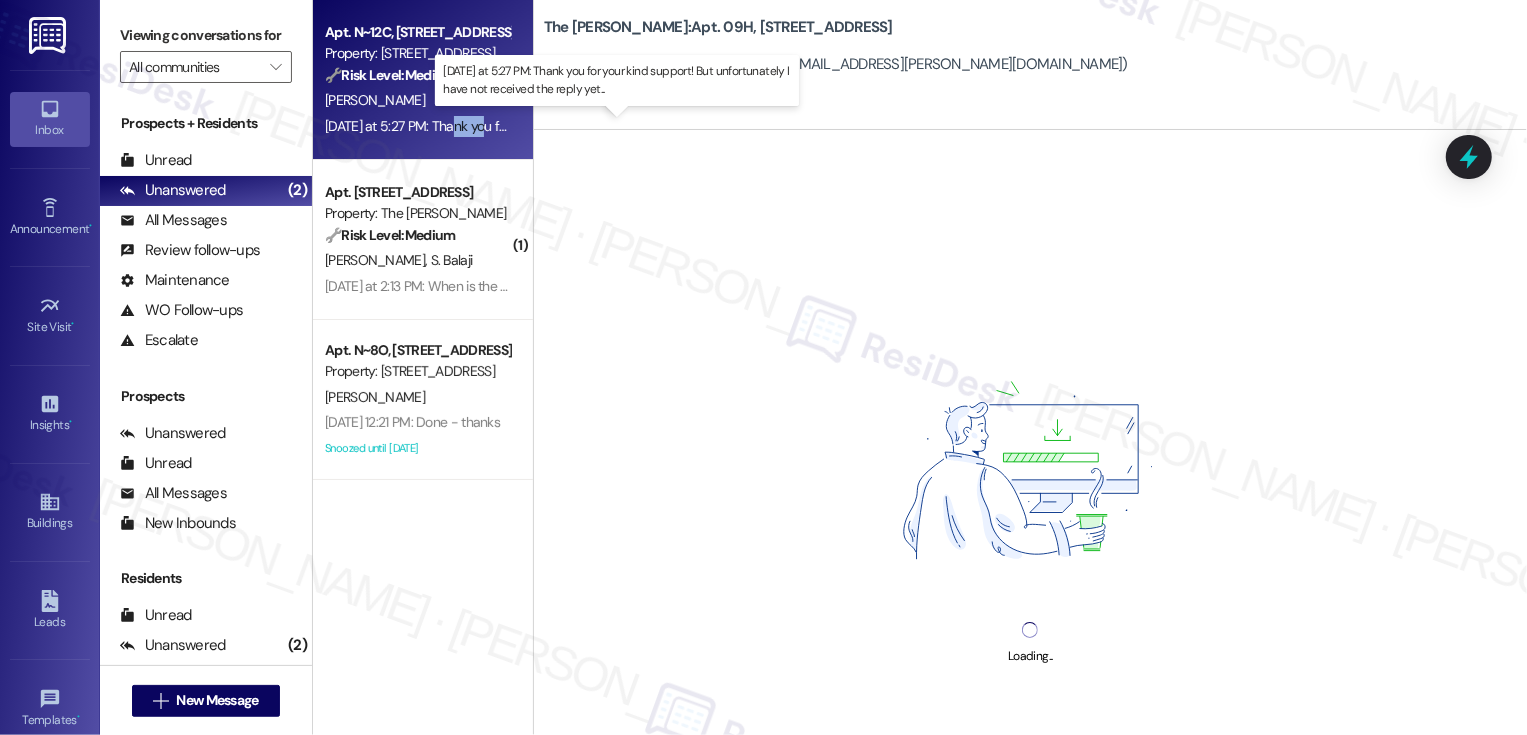 click on "[DATE] at 5:27 PM: Thank you for your kind support!
But unfortunately I have not received the reply yet... [DATE] at 5:27 PM: Thank you for your kind support!
But unfortunately I have not received the reply yet..." at bounding box center [622, 126] 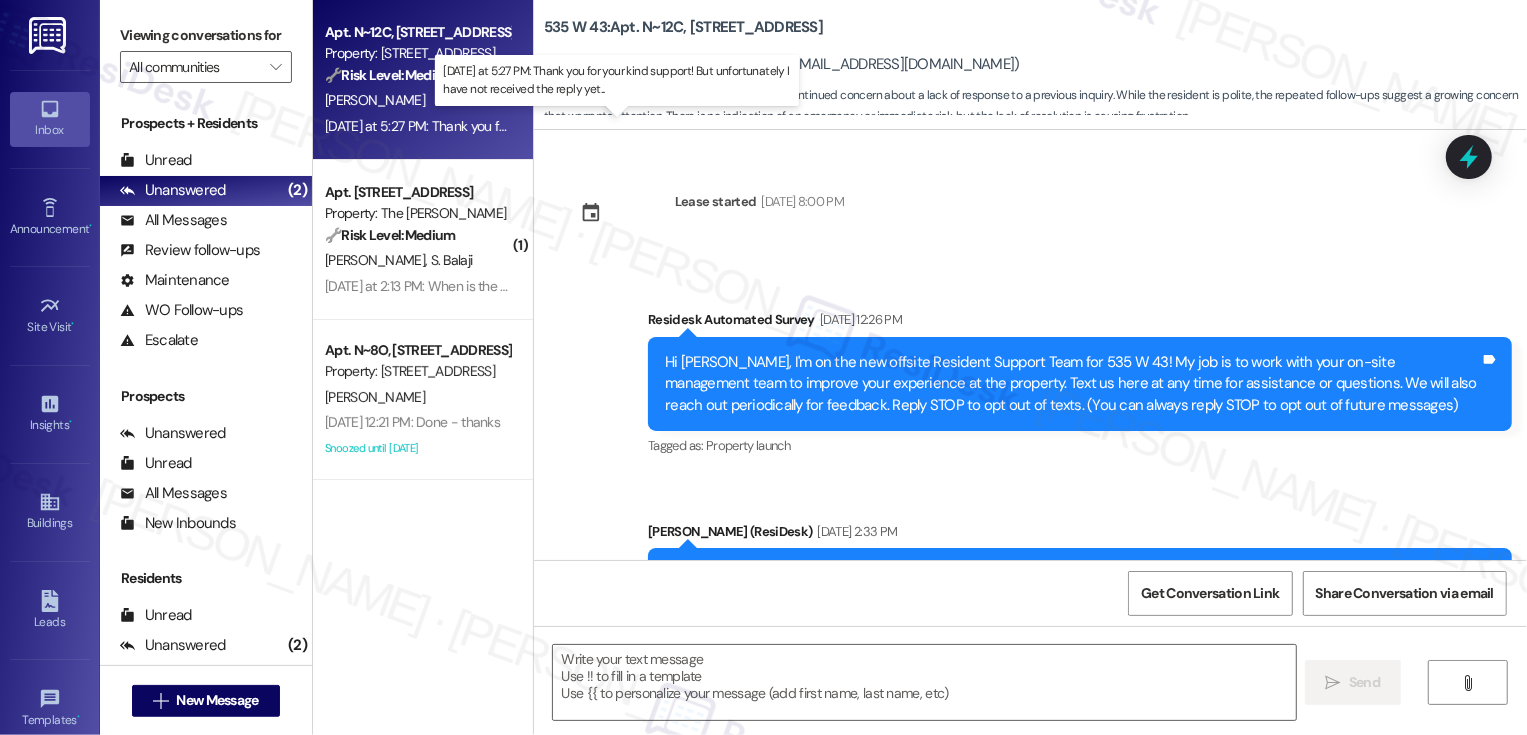 click on "[DATE] at 5:27 PM: Thank you for your kind support!
But unfortunately I have not received the reply yet... [DATE] at 5:27 PM: Thank you for your kind support!
But unfortunately I have not received the reply yet..." at bounding box center (622, 126) 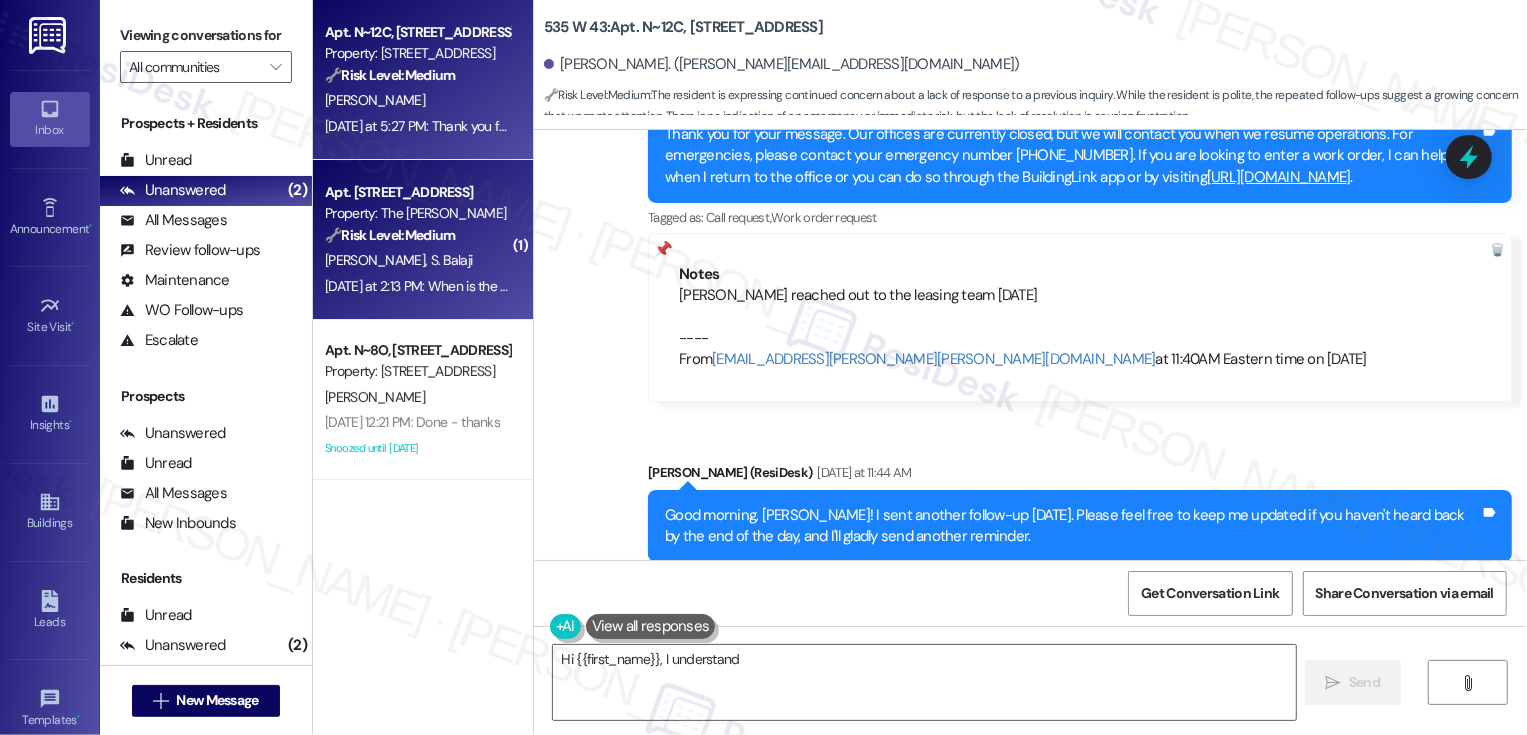 scroll, scrollTop: 20663, scrollLeft: 0, axis: vertical 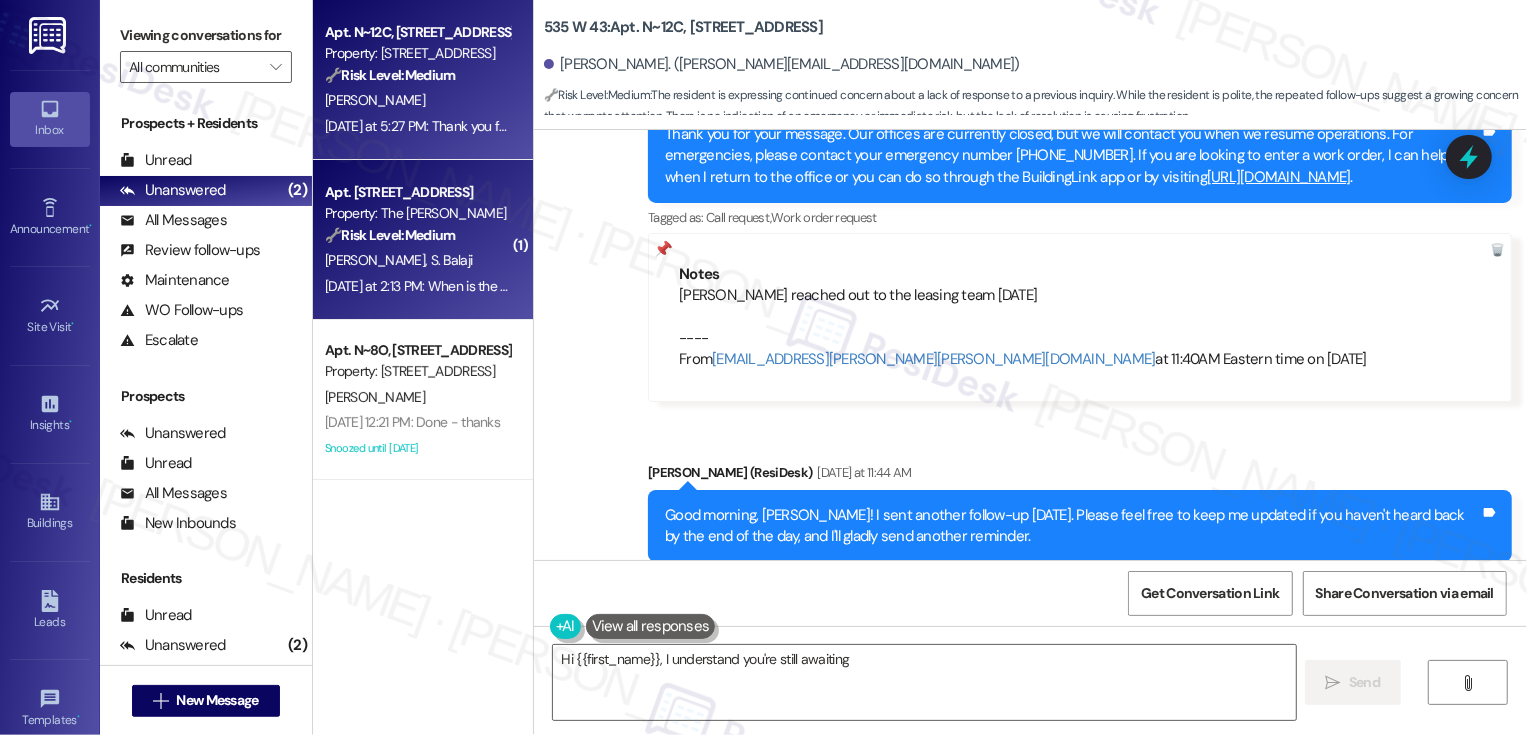 click on "🔧  Risk Level:  Medium The resident is asking about the renewal deadline, which is a standard inquiry regarding their lease. This does not indicate any urgent issue or risk." at bounding box center (417, 235) 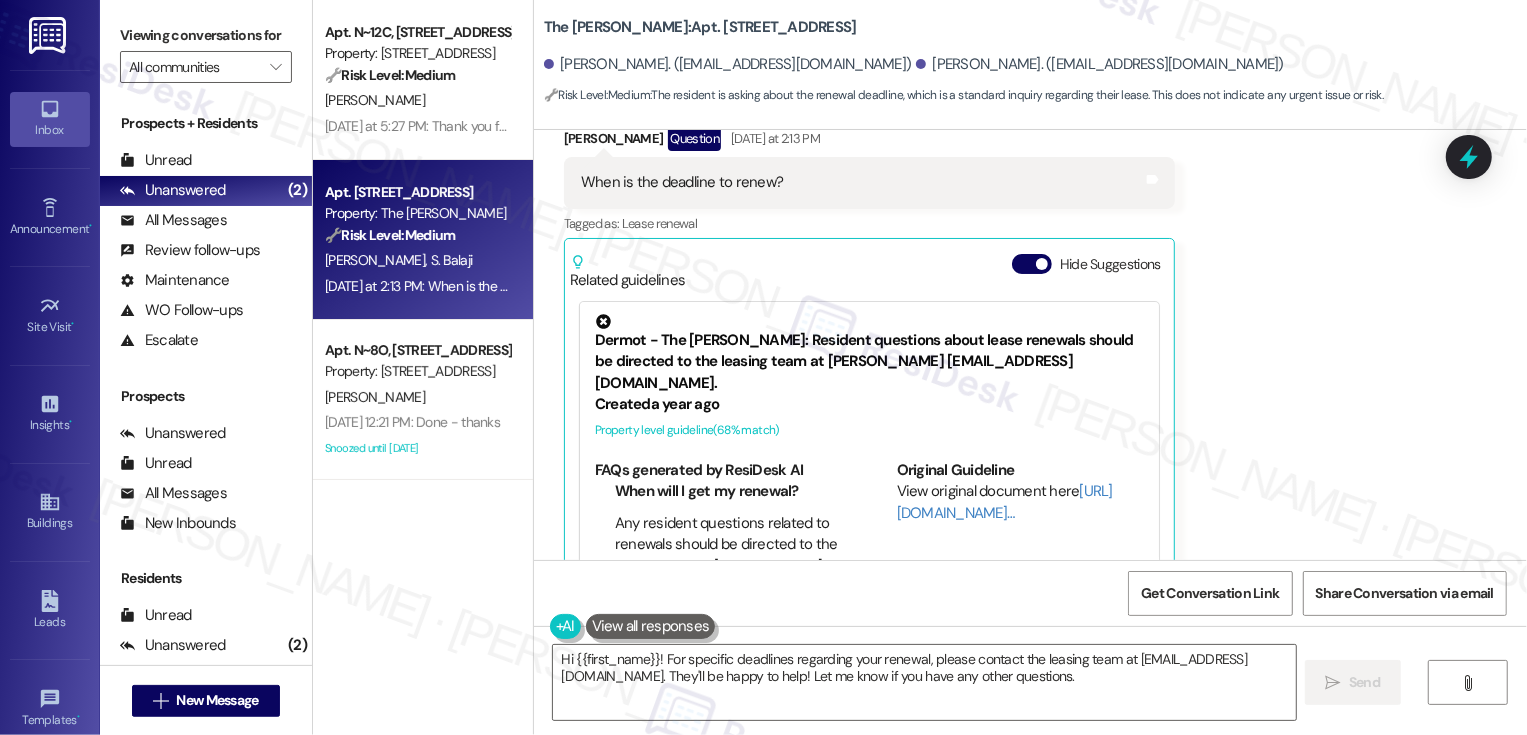 scroll, scrollTop: 3567, scrollLeft: 0, axis: vertical 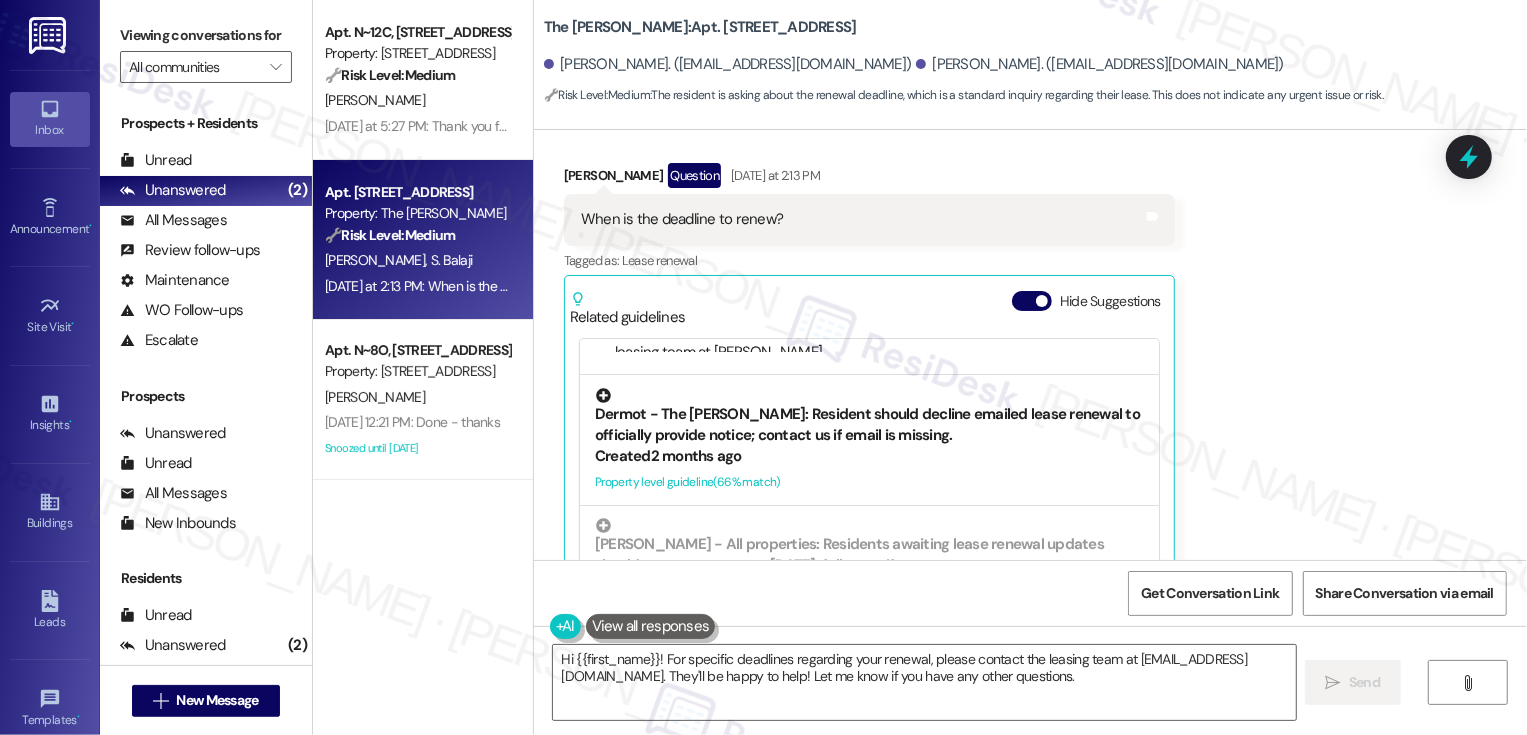 click on "Created  [DATE]" at bounding box center (869, 456) 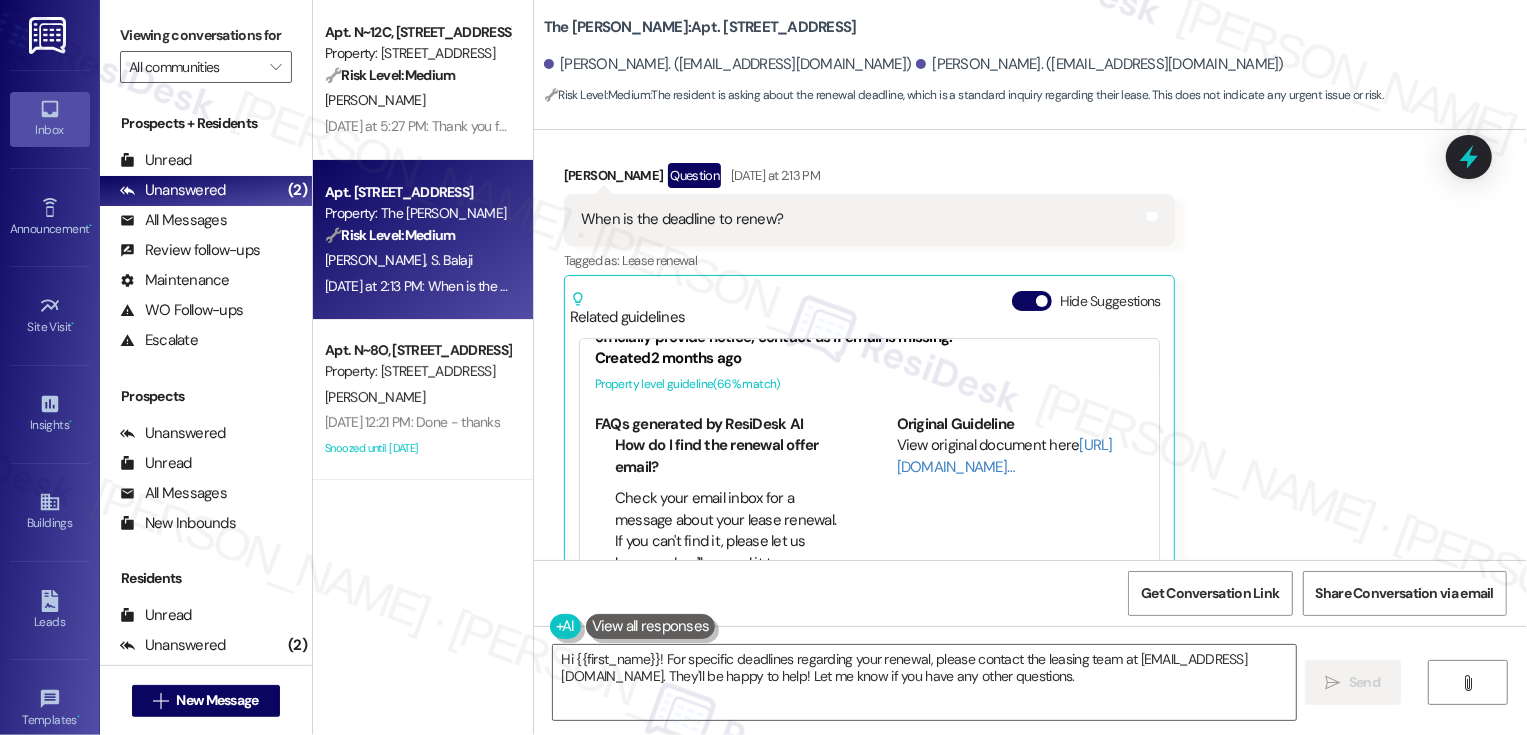 scroll, scrollTop: 228, scrollLeft: 0, axis: vertical 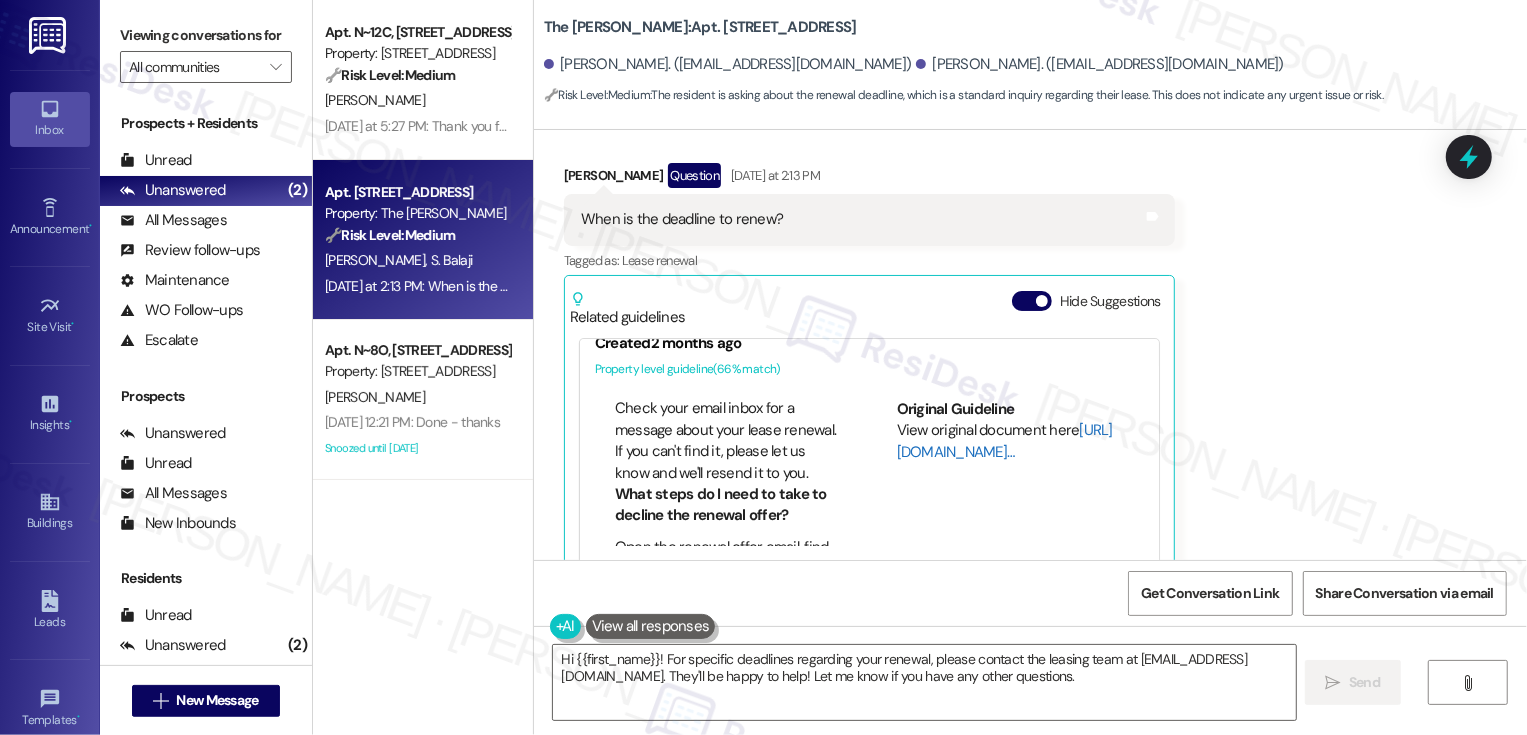 click on "[URL][DOMAIN_NAME]…" at bounding box center [1005, 440] 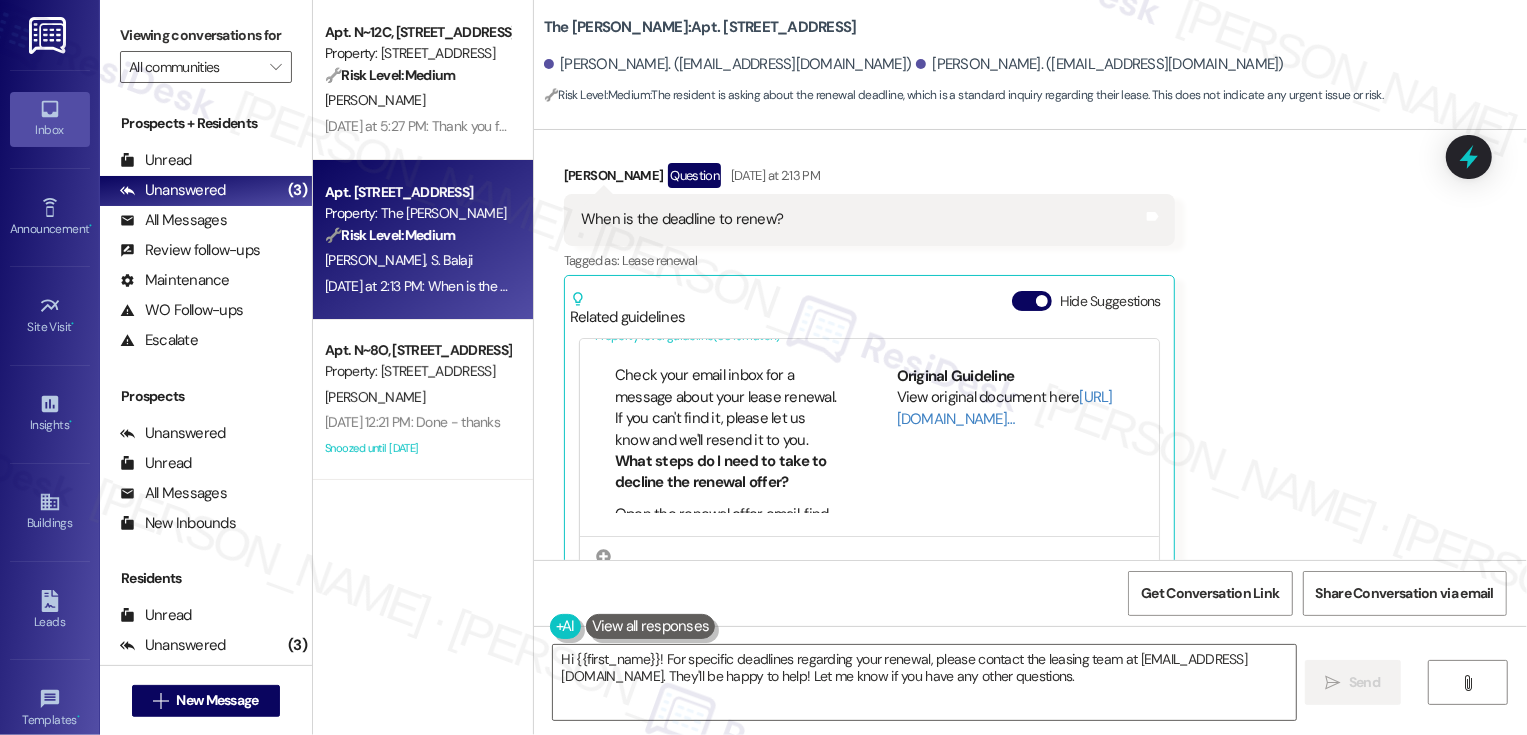 scroll, scrollTop: 292, scrollLeft: 0, axis: vertical 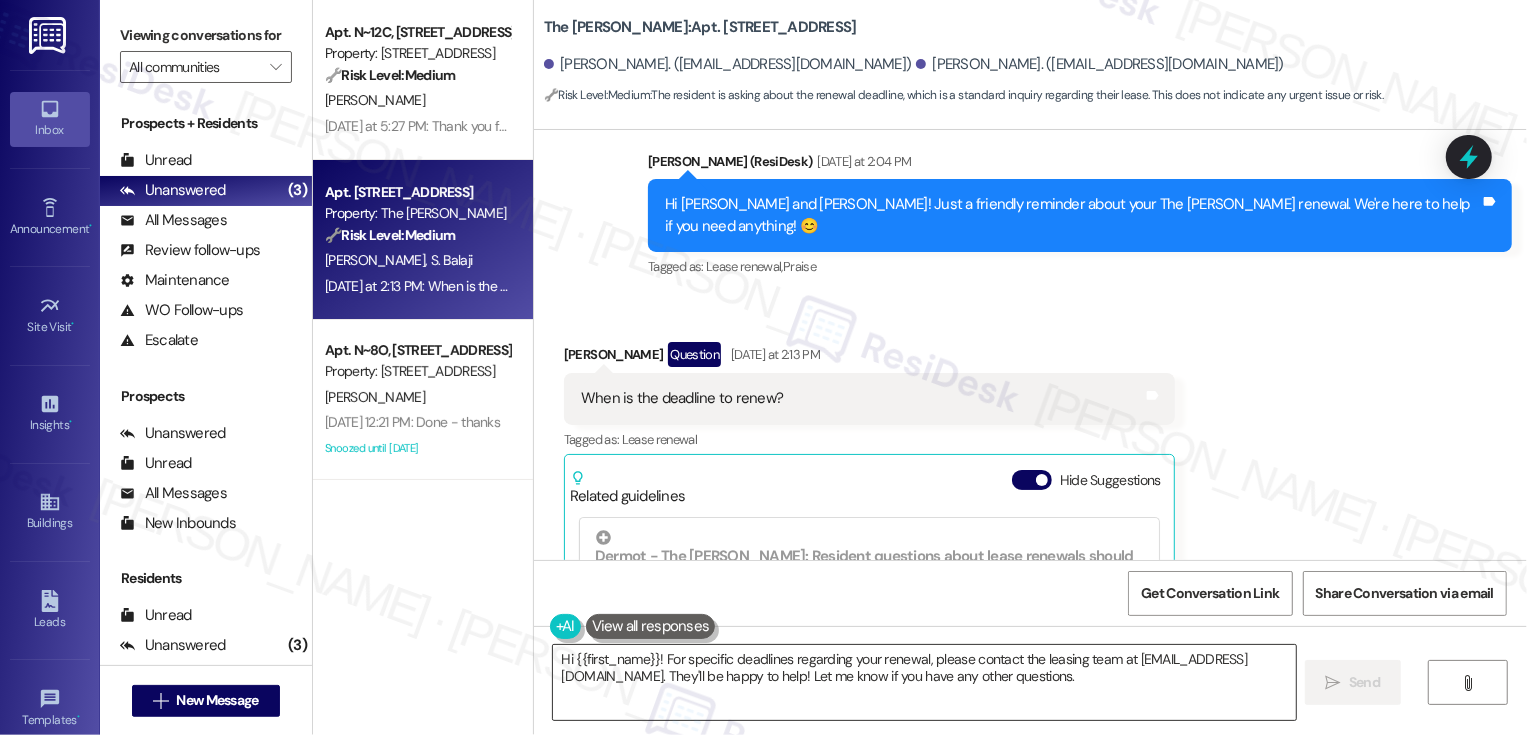 click on "Hi {{first_name}}! For specific deadlines regarding your renewal, please contact the leasing team at [EMAIL_ADDRESS][DOMAIN_NAME]. They'll be happy to help! Let me know if you have any other questions." at bounding box center [924, 682] 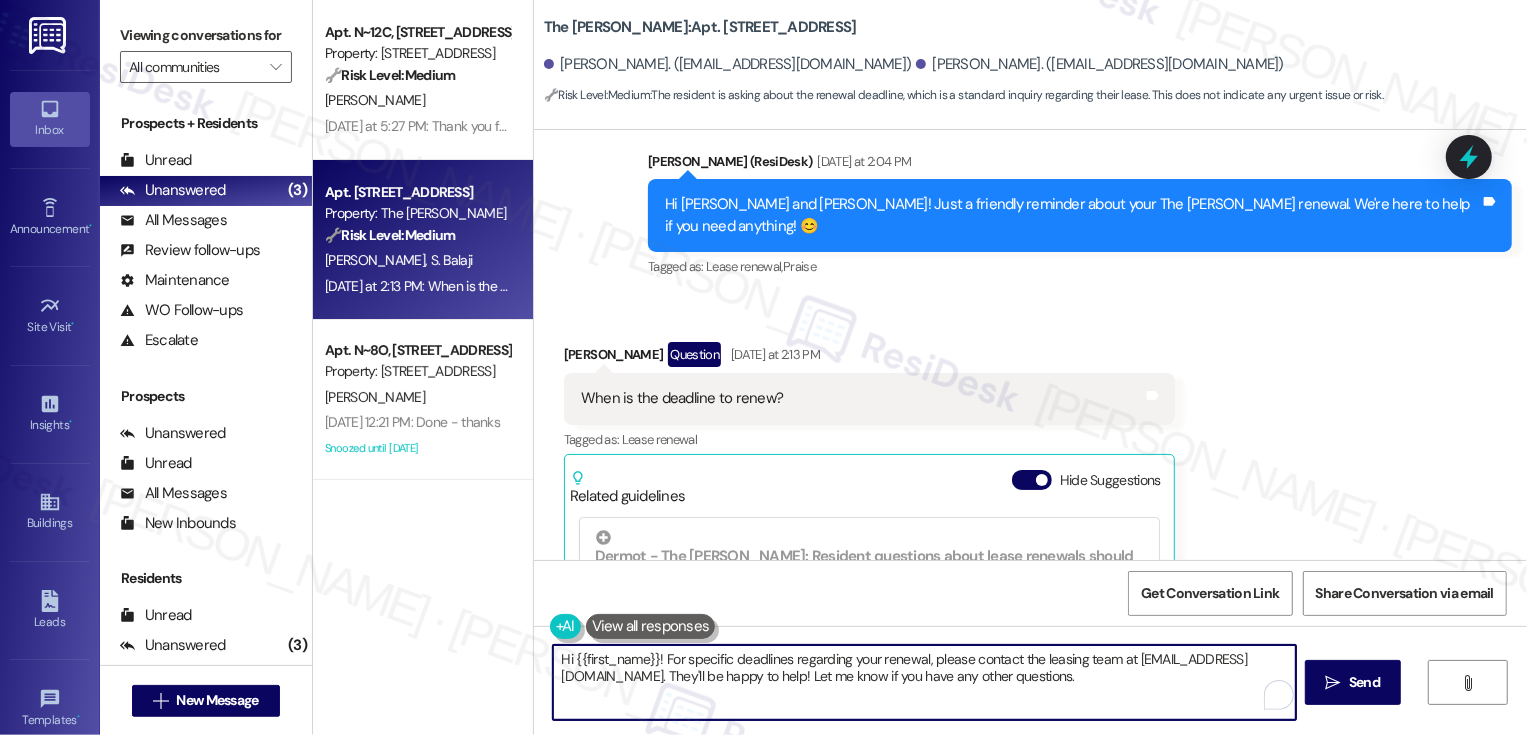 click on "Hi {{first_name}}! For specific deadlines regarding your renewal, please contact the leasing team at [EMAIL_ADDRESS][DOMAIN_NAME]. They'll be happy to help! Let me know if you have any other questions." at bounding box center (924, 682) 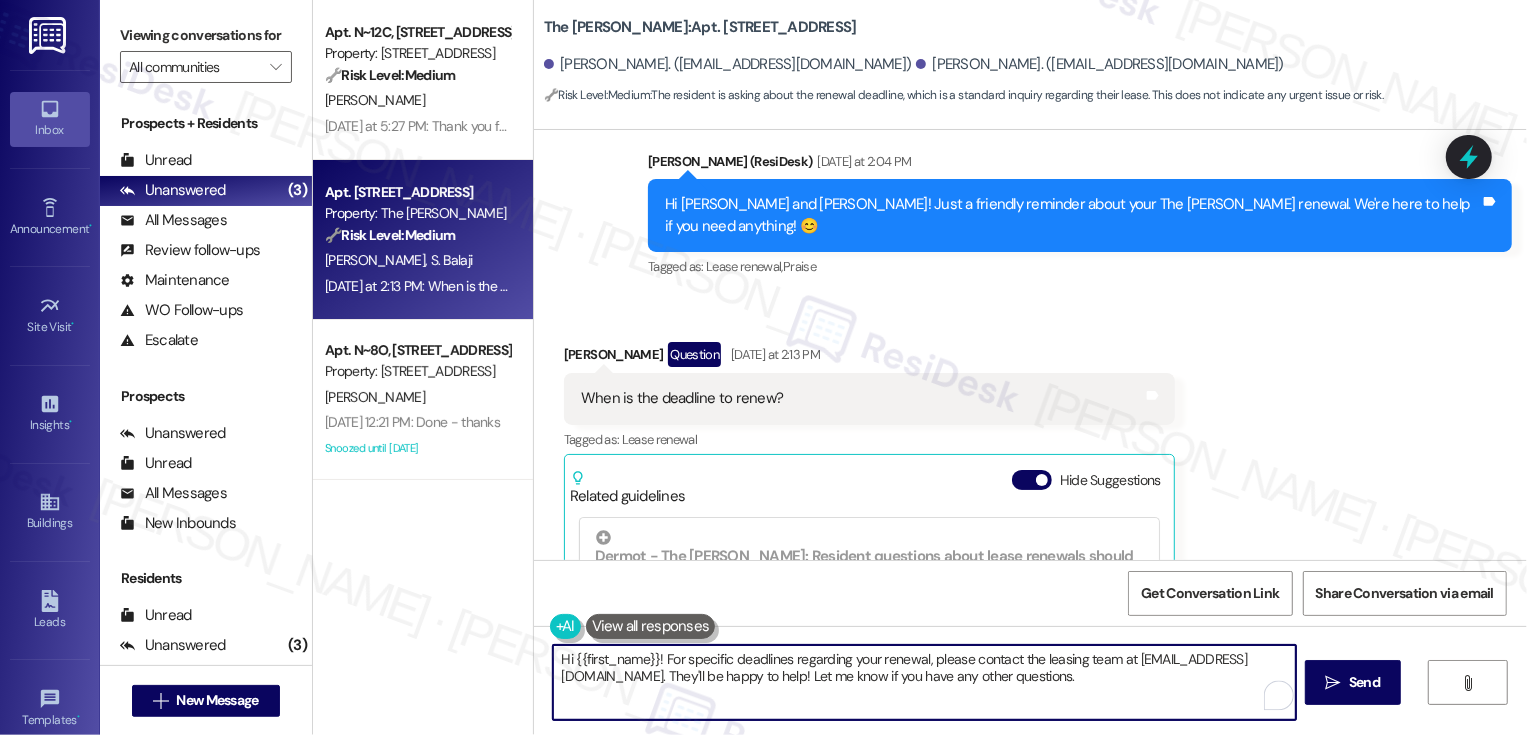 click on "Hi {{first_name}}! For specific deadlines regarding your renewal, please contact the leasing team at [EMAIL_ADDRESS][DOMAIN_NAME]. They'll be happy to help! Let me know if you have any other questions." at bounding box center (924, 682) 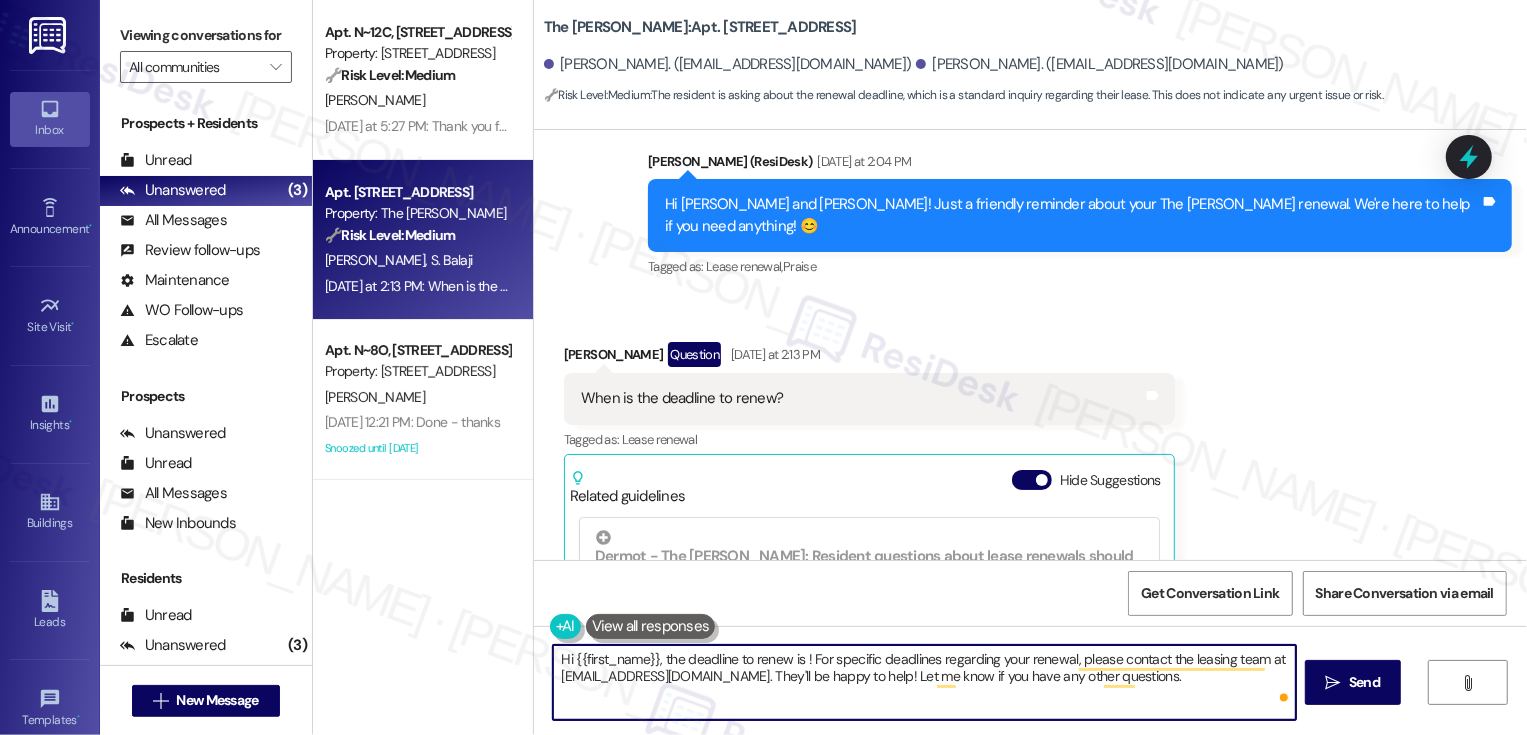 paste on "60 Days Before Lease Expiration" 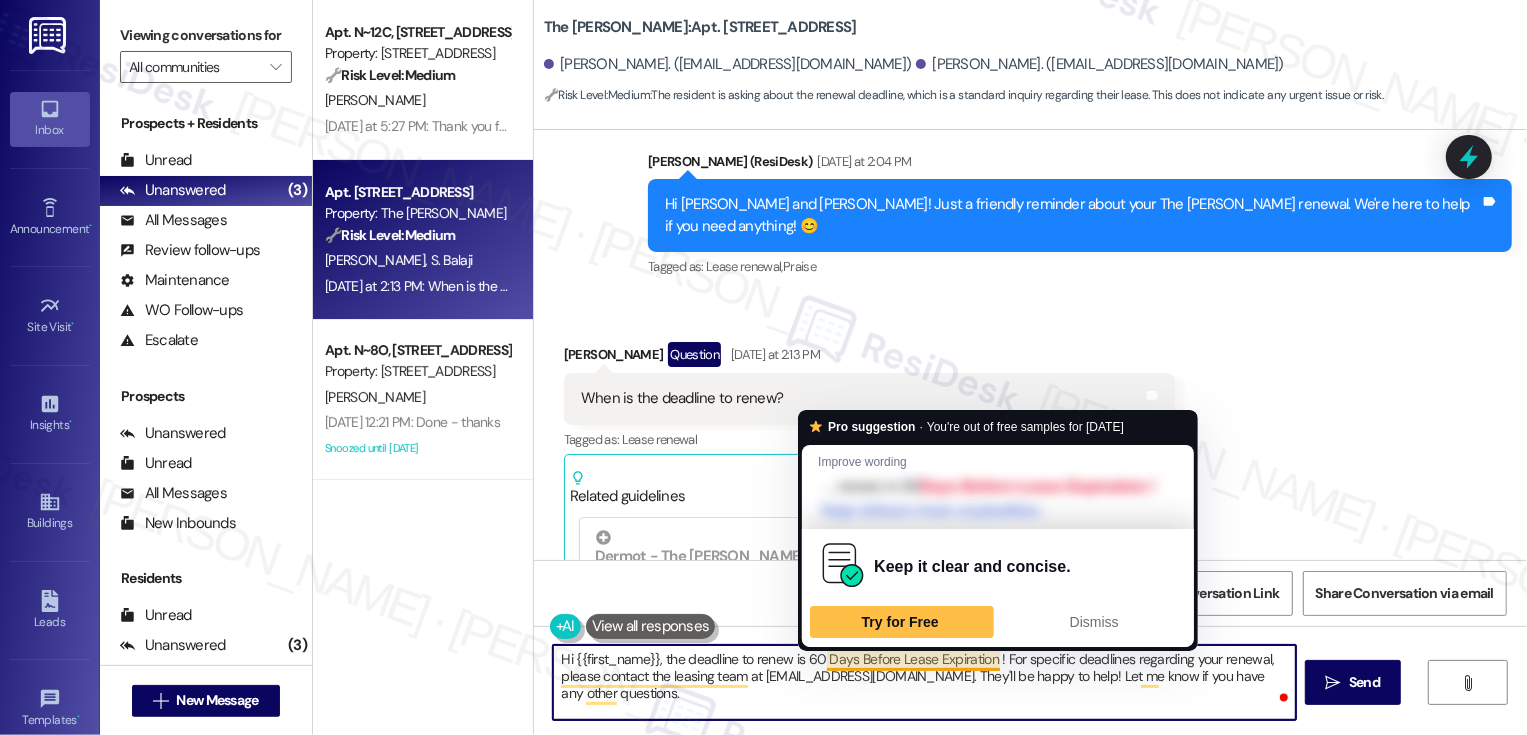 click on "Hi {{first_name}}, the deadline to renew is 60 Days Before Lease Expiration ! For specific deadlines regarding your renewal, please contact the leasing team at [EMAIL_ADDRESS][DOMAIN_NAME]. They'll be happy to help! Let me know if you have any other questions." at bounding box center (924, 682) 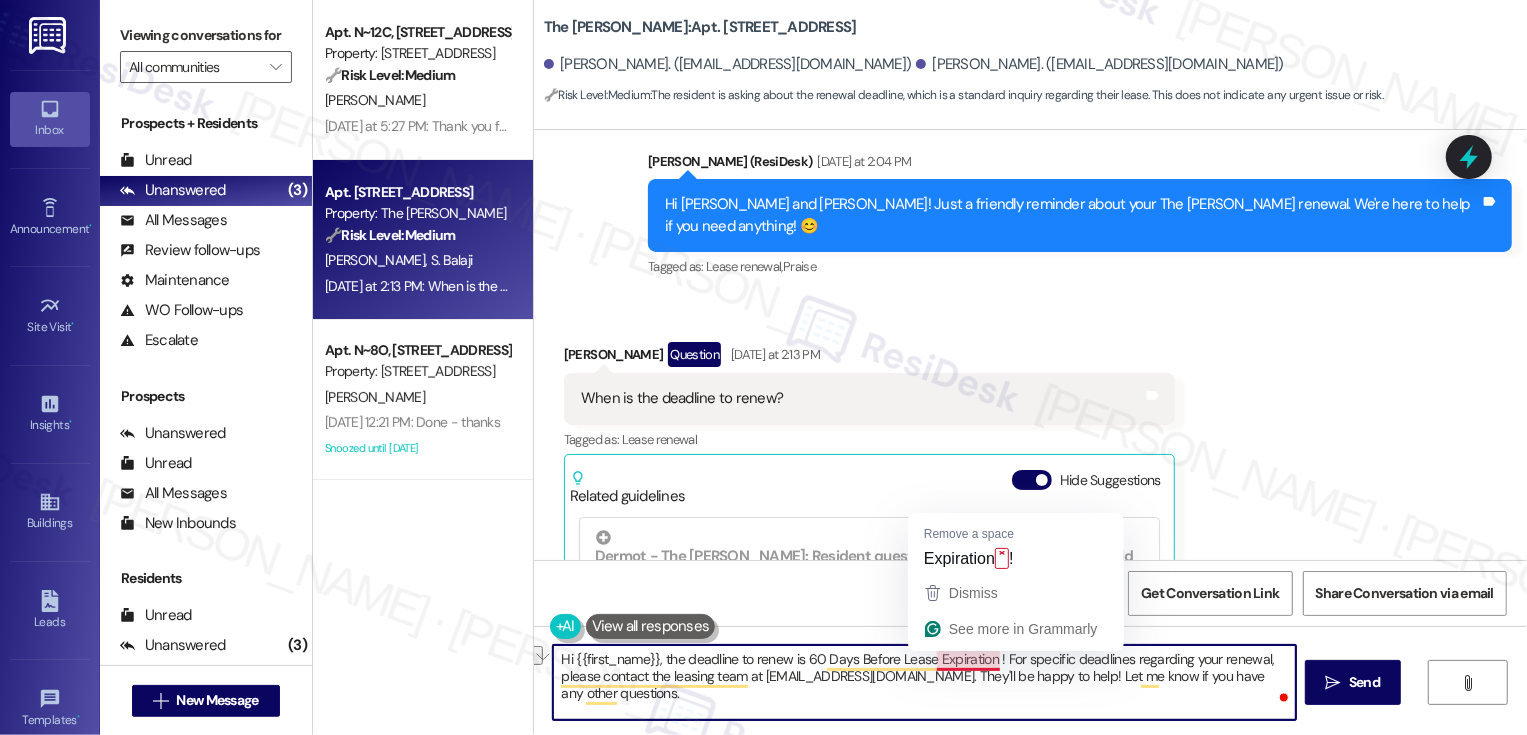 drag, startPoint x: 847, startPoint y: 657, endPoint x: 987, endPoint y: 656, distance: 140.00357 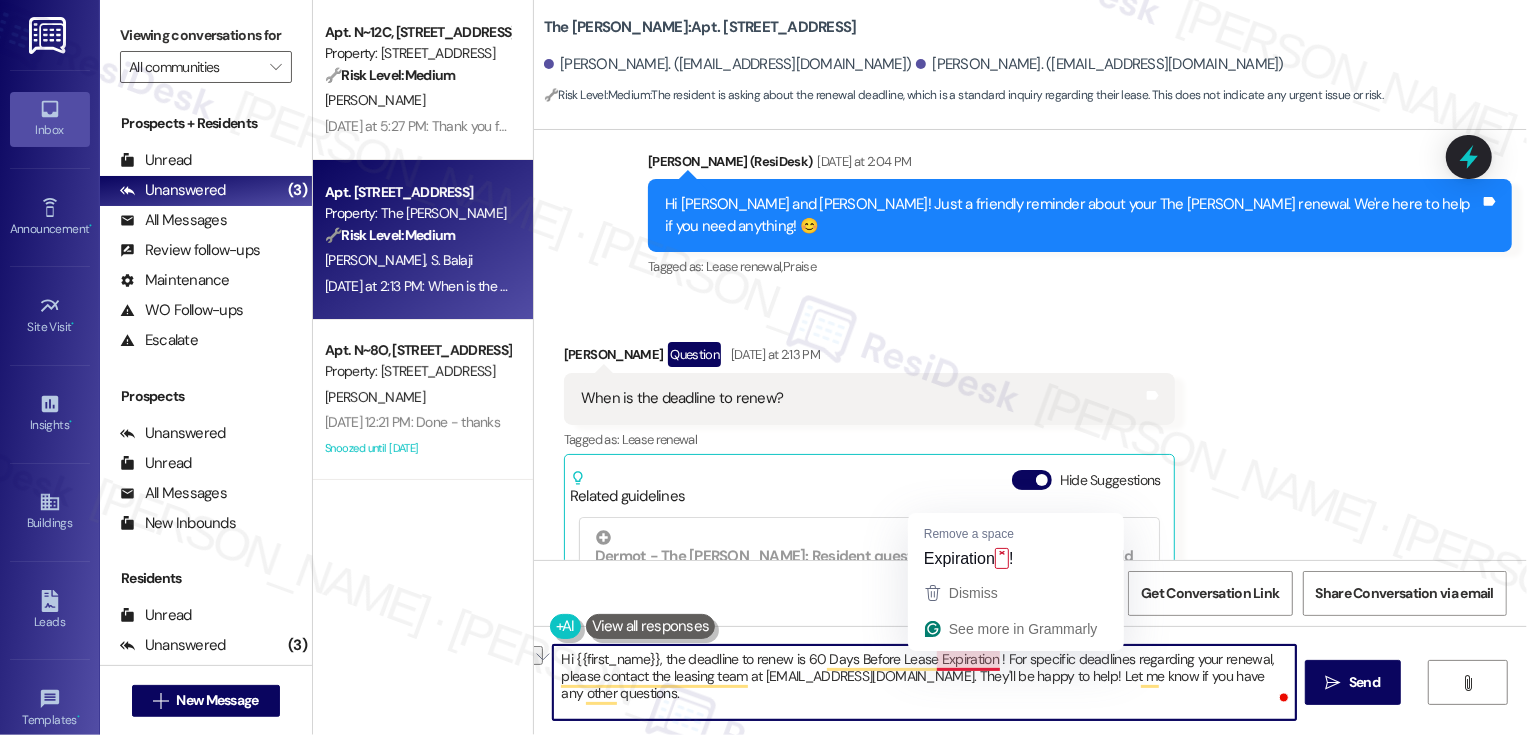 click on "Hi {{first_name}}, the deadline to renew is 60 Days Before Lease Expiration ! For specific deadlines regarding your renewal, please contact the leasing team at [EMAIL_ADDRESS][DOMAIN_NAME]. They'll be happy to help! Let me know if you have any other questions." at bounding box center [924, 682] 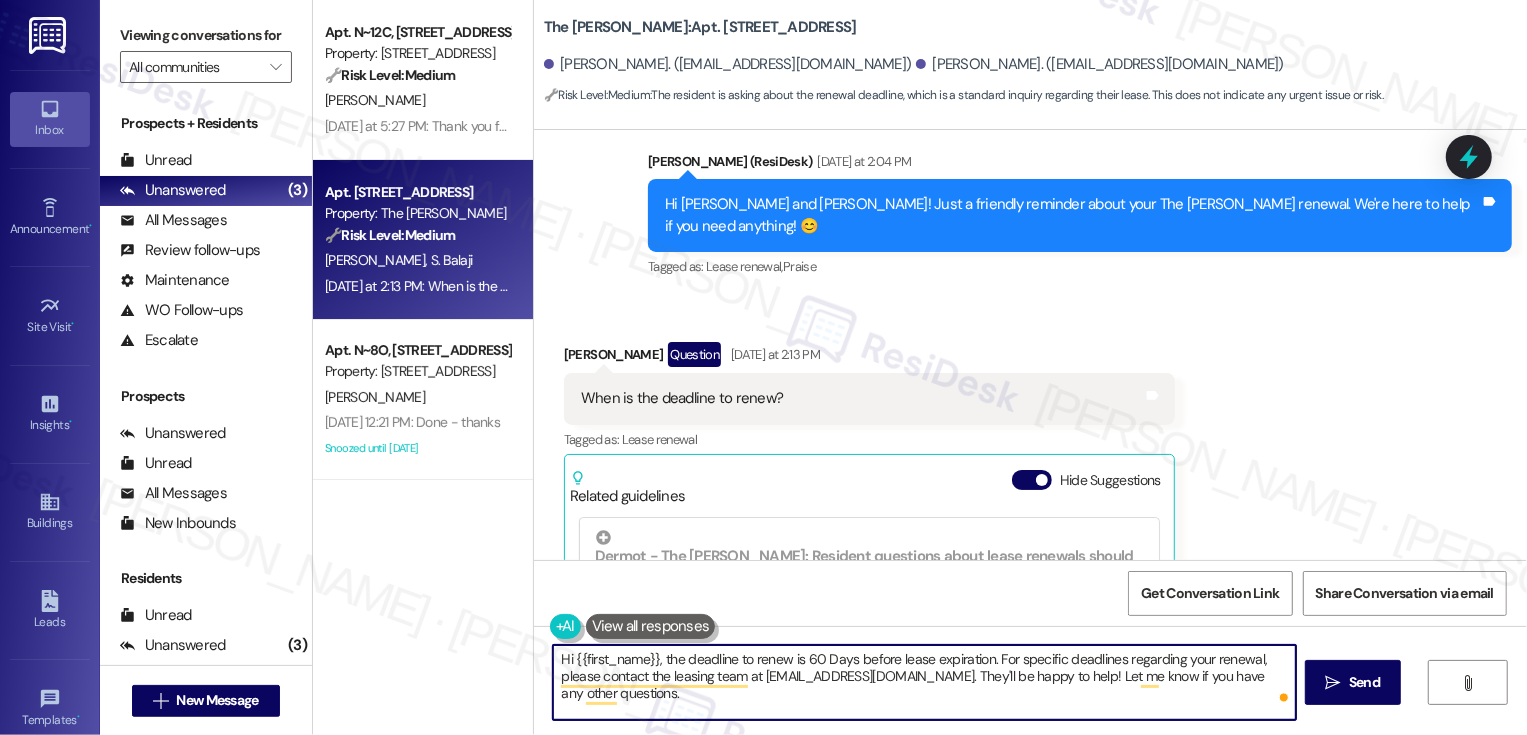 click on "Apt. N~12C, [STREET_ADDRESS] Property: [STREET_ADDRESS] 🔧  Risk Level:  Medium The resident is expressing continued concern about a lack of response to a previous inquiry. While the resident is polite, the repeated follow-ups suggest a growing concern that warrants attention. There is no indication of an emergency or immediate risk, but the lack of resolution is causing frustration. [PERSON_NAME] [DATE] at 5:27 PM: Thank you for your kind support!
But unfortunately I have not received the reply yet... [DATE] at 5:27 PM: Thank you for your kind support!
But unfortunately I have not received the reply yet... Apt. 10G, [STREET_ADDRESS] Property: The [PERSON_NAME] 🔧  Risk Level:  Medium The resident is asking about the renewal deadline, which is a standard inquiry regarding their lease. This does not indicate any urgent issue or risk. [PERSON_NAME] S. [PERSON_NAME] [DATE] at 2:13 PM: When is the deadline to renew? [DATE] at 2:13 PM: When is the deadline to renew? Apt. N~8O, [STREET_ADDRESS] Property: [STREET_ADDRESS][PERSON_NAME]" at bounding box center (423, 367) 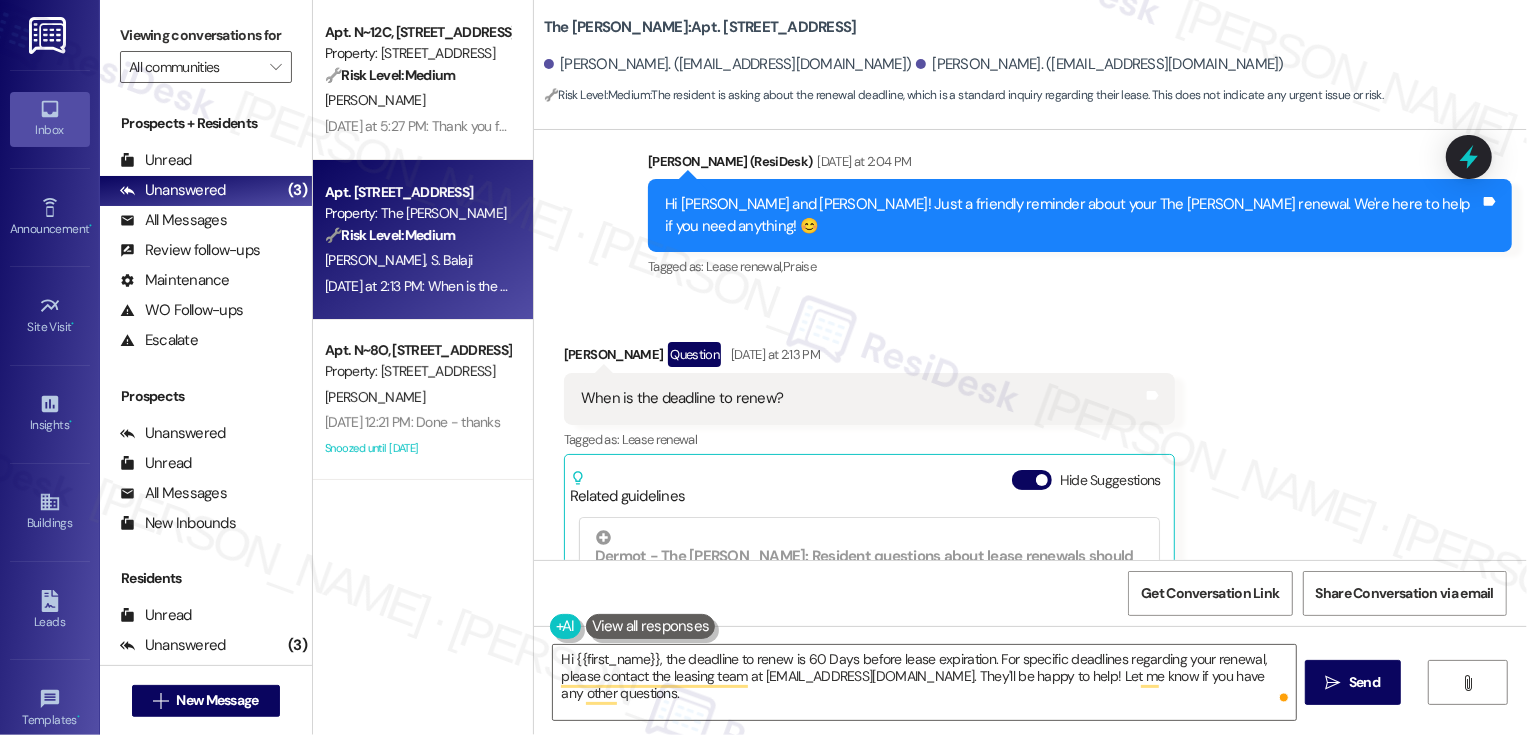 click on "[PERSON_NAME] Question [DATE] at 2:13 PM" at bounding box center (869, 358) 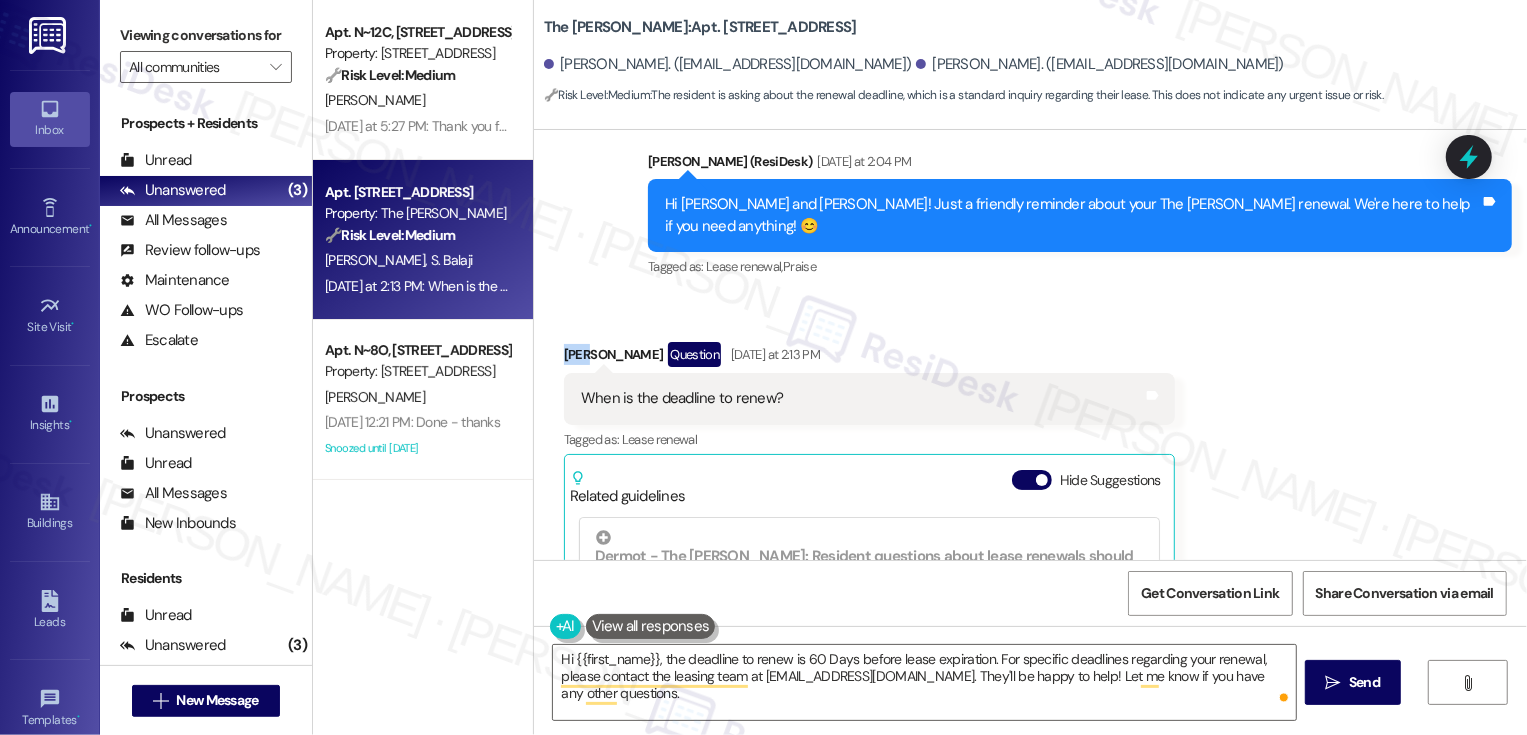 copy on "[PERSON_NAME]" 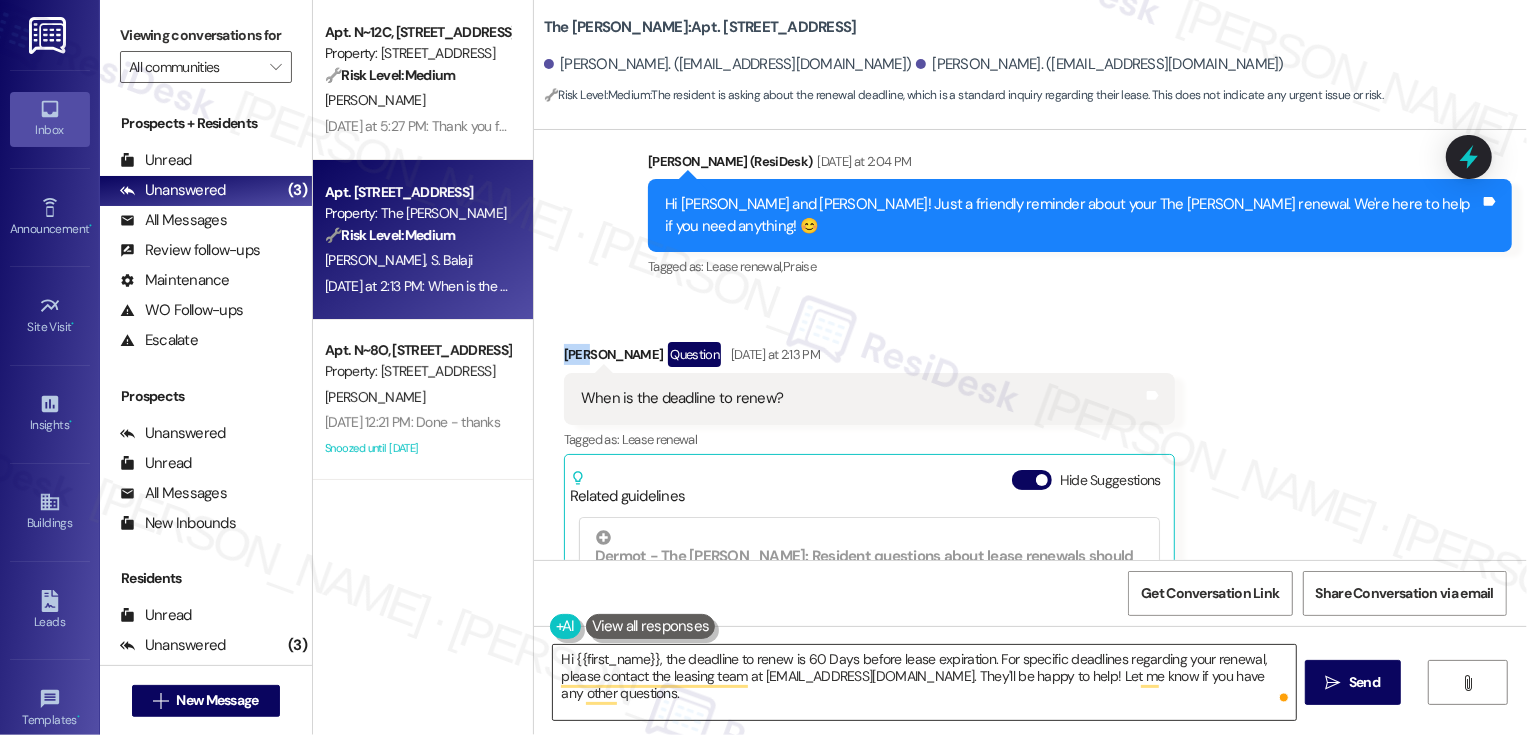 click on "Hi {{first_name}}, the deadline to renew is 60 Days before lease expiration. For specific deadlines regarding your renewal, please contact the leasing team at [EMAIL_ADDRESS][DOMAIN_NAME]. They'll be happy to help! Let me know if you have any other questions." at bounding box center (924, 682) 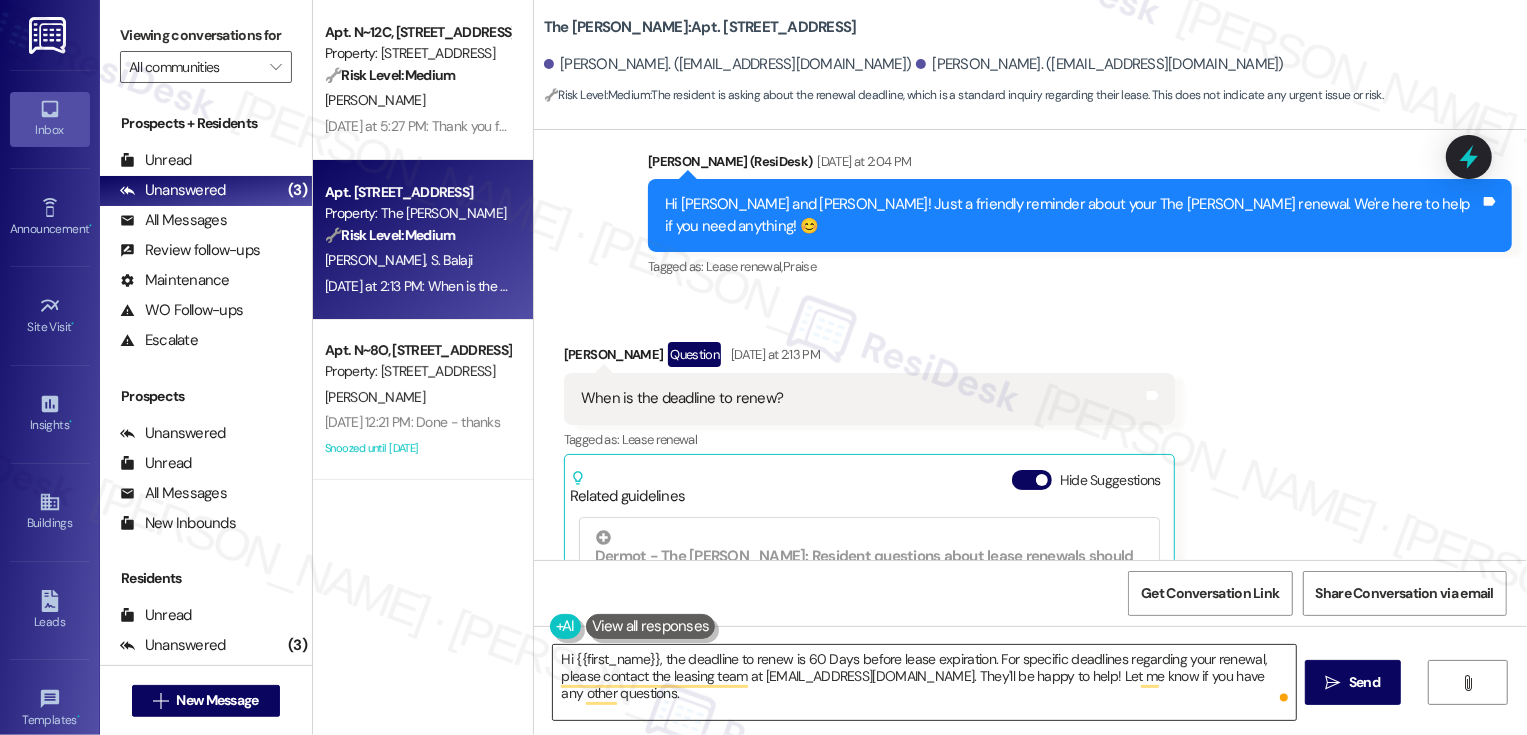 click on "Hi {{first_name}}, the deadline to renew is 60 Days before lease expiration. For specific deadlines regarding your renewal, please contact the leasing team at [EMAIL_ADDRESS][DOMAIN_NAME]. They'll be happy to help! Let me know if you have any other questions." at bounding box center [924, 682] 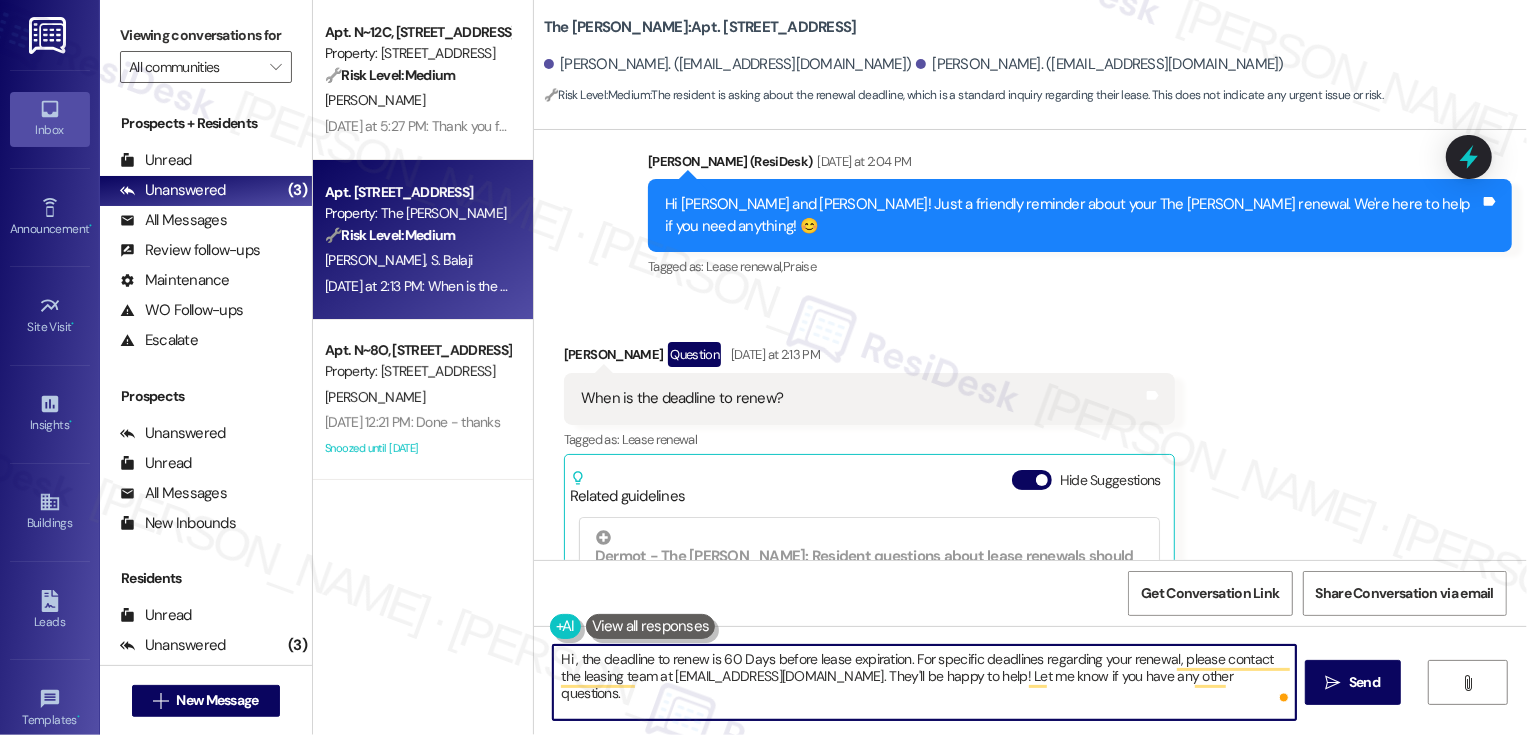 paste on "[PERSON_NAME]" 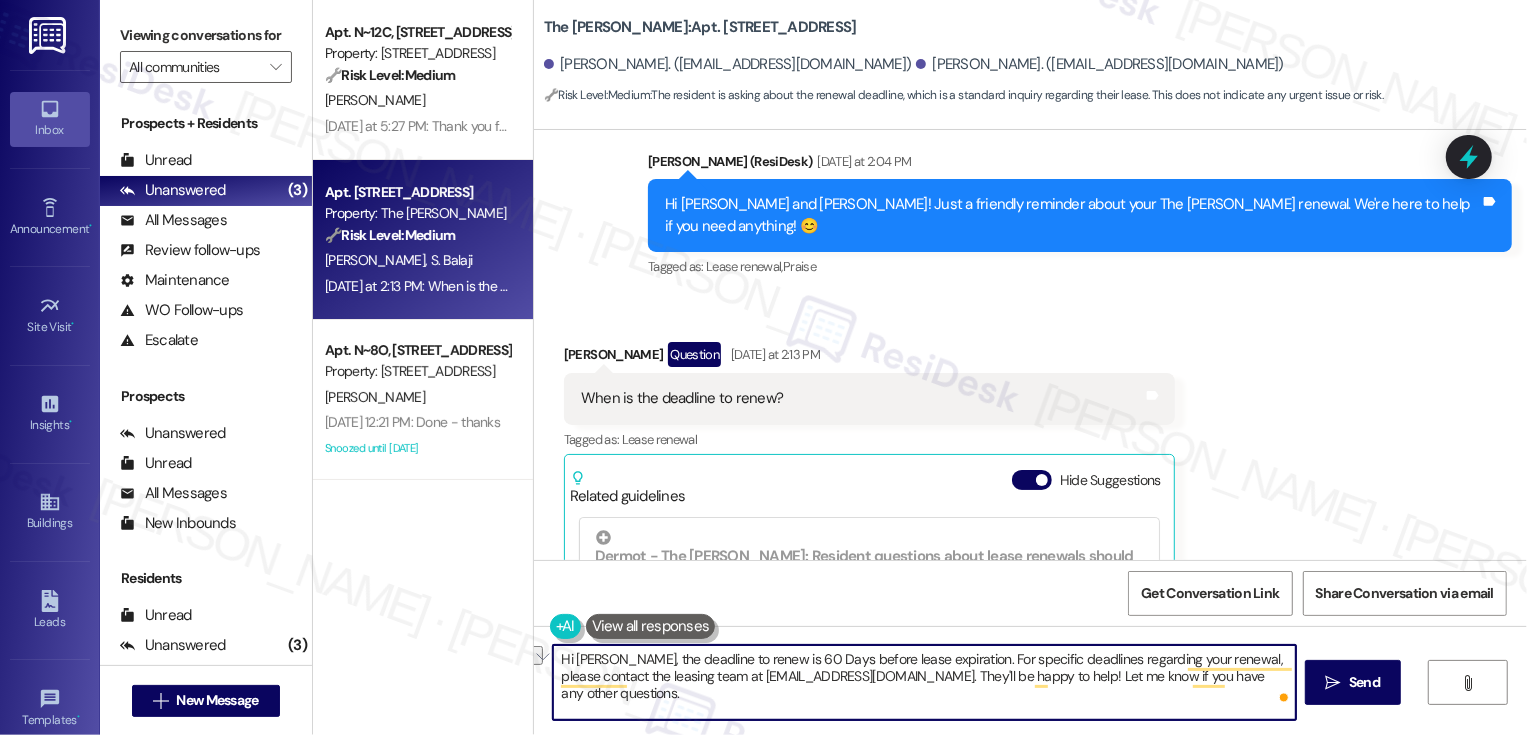 drag, startPoint x: 947, startPoint y: 659, endPoint x: 1028, endPoint y: 659, distance: 81 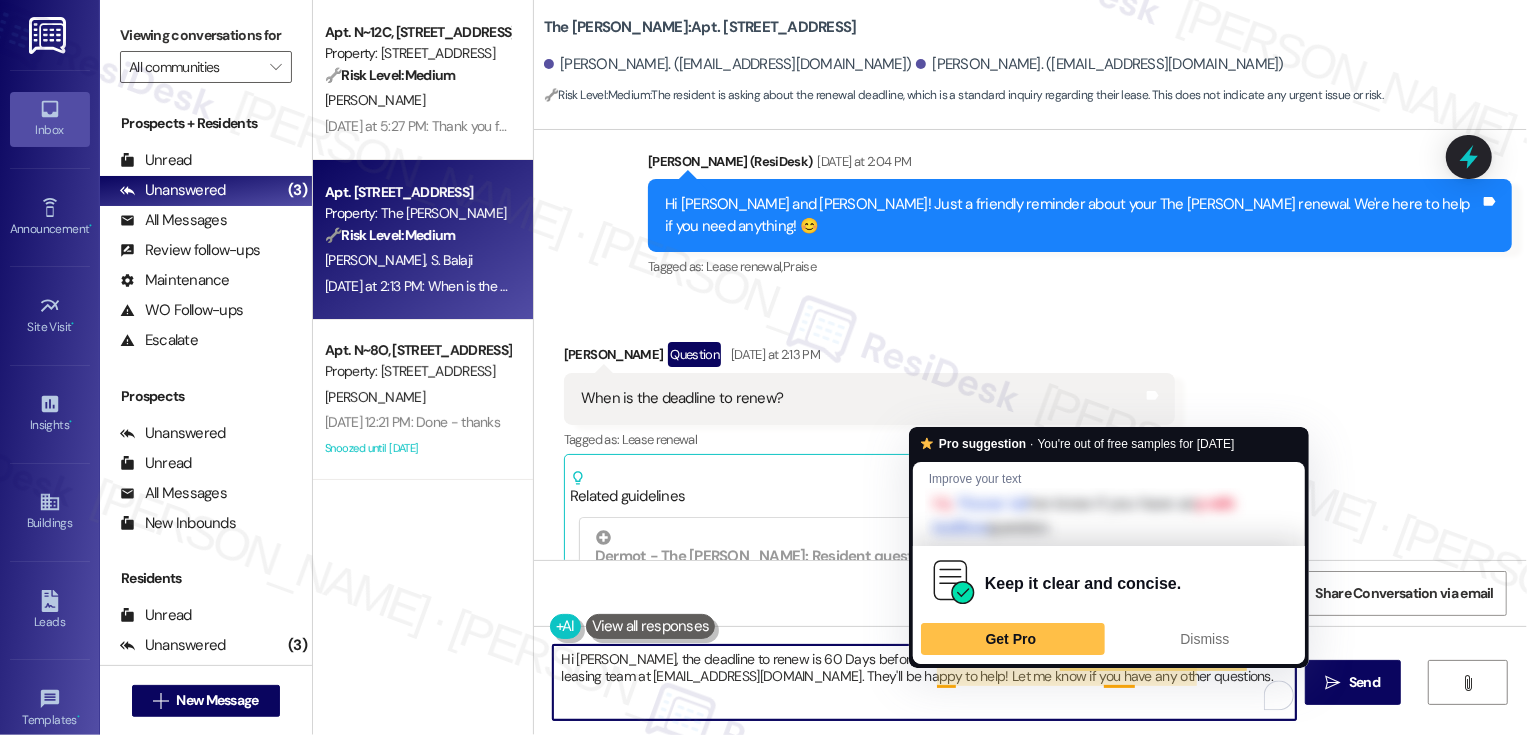 click on "Hi [PERSON_NAME], the deadline to renew is 60 Days before lease expiration. For the specific date, please contact the leasing team at [EMAIL_ADDRESS][DOMAIN_NAME]. They'll be happy to help! Let me know if you have any other questions." at bounding box center [924, 682] 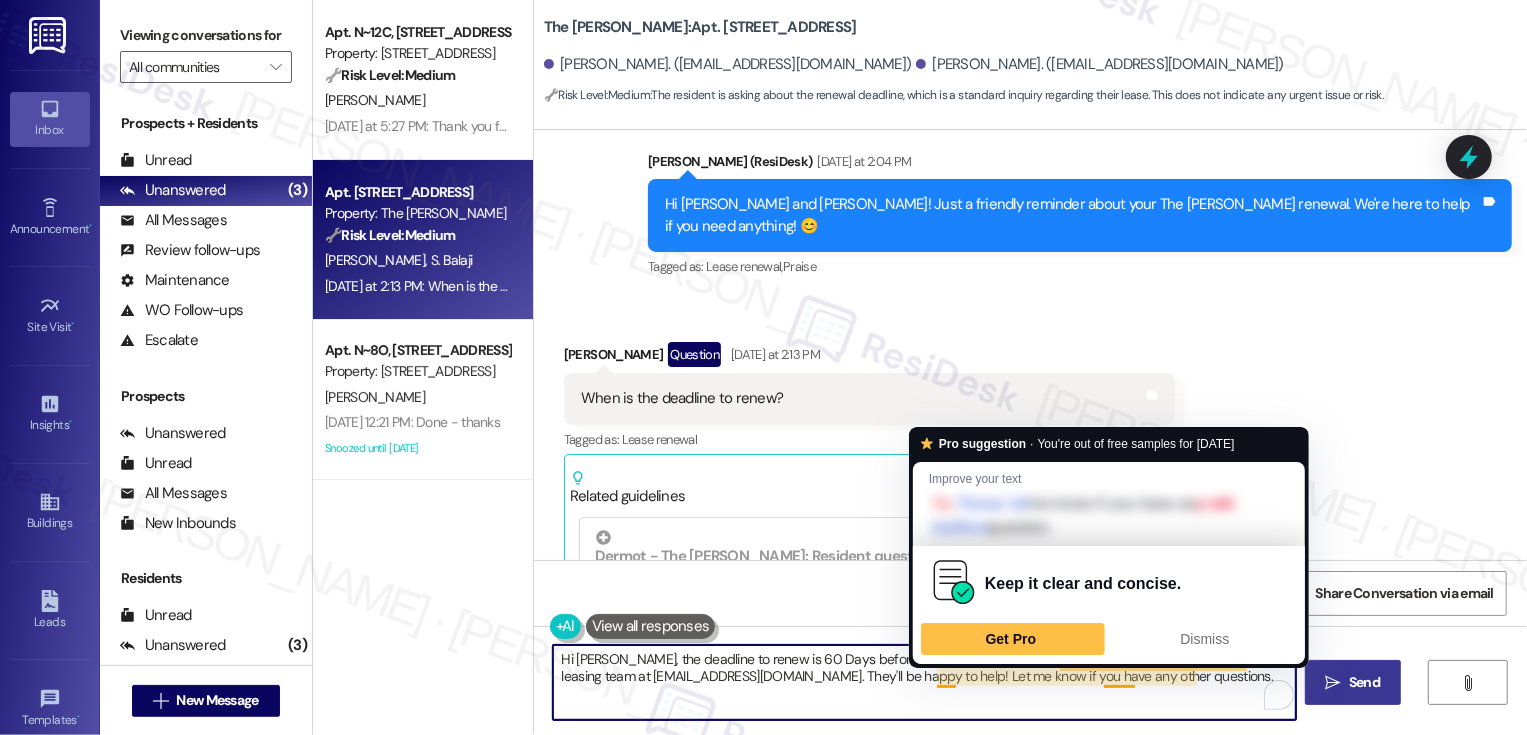 drag, startPoint x: 927, startPoint y: 674, endPoint x: 1303, endPoint y: 678, distance: 376.02127 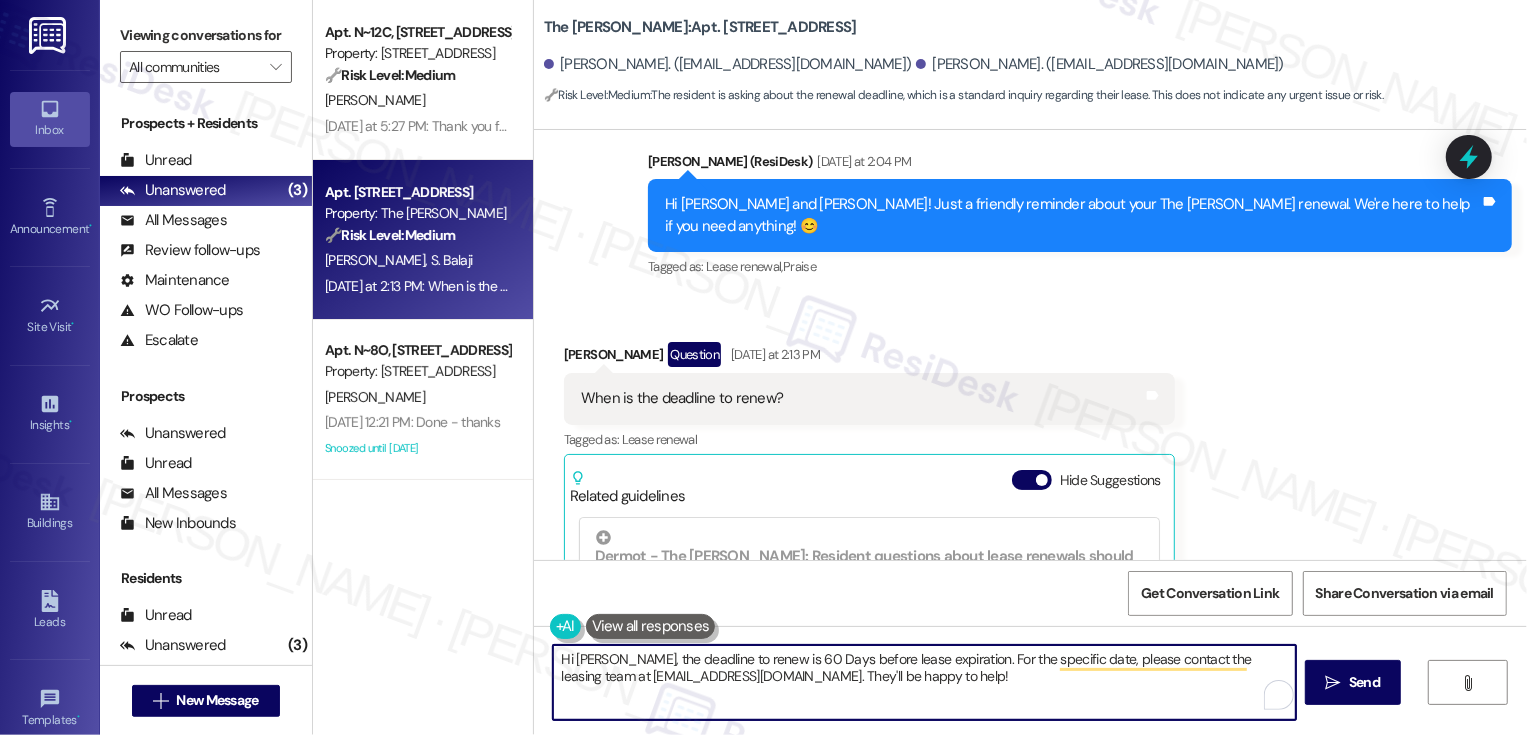 click on "Hi [PERSON_NAME], the deadline to renew is 60 Days before lease expiration. For the specific date, please contact the leasing team at [EMAIL_ADDRESS][DOMAIN_NAME]. They'll be happy to help!" at bounding box center [924, 682] 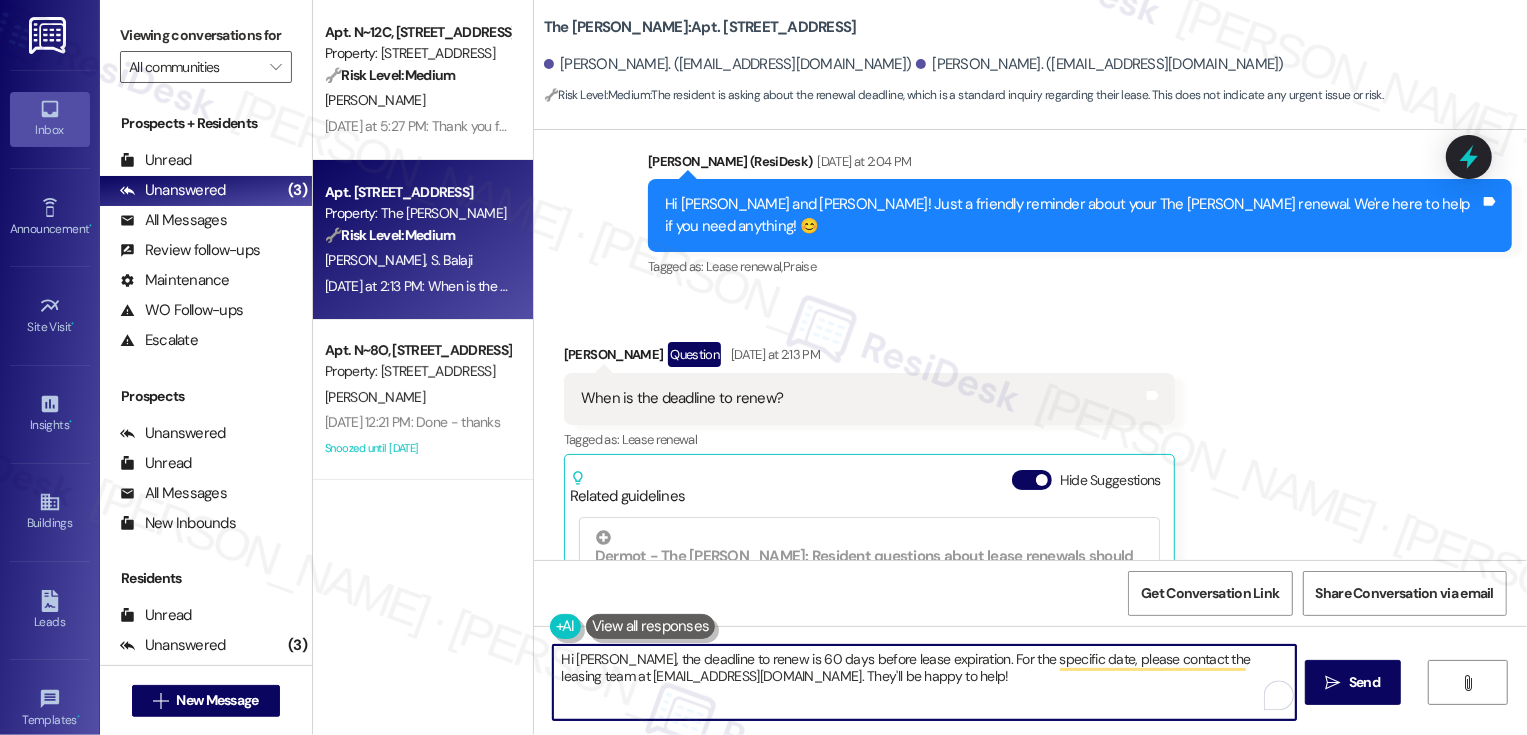 click on "Hi [PERSON_NAME], the deadline to renew is 60 days before lease expiration. For the specific date, please contact the leasing team at [EMAIL_ADDRESS][DOMAIN_NAME]. They'll be happy to help!" at bounding box center [924, 682] 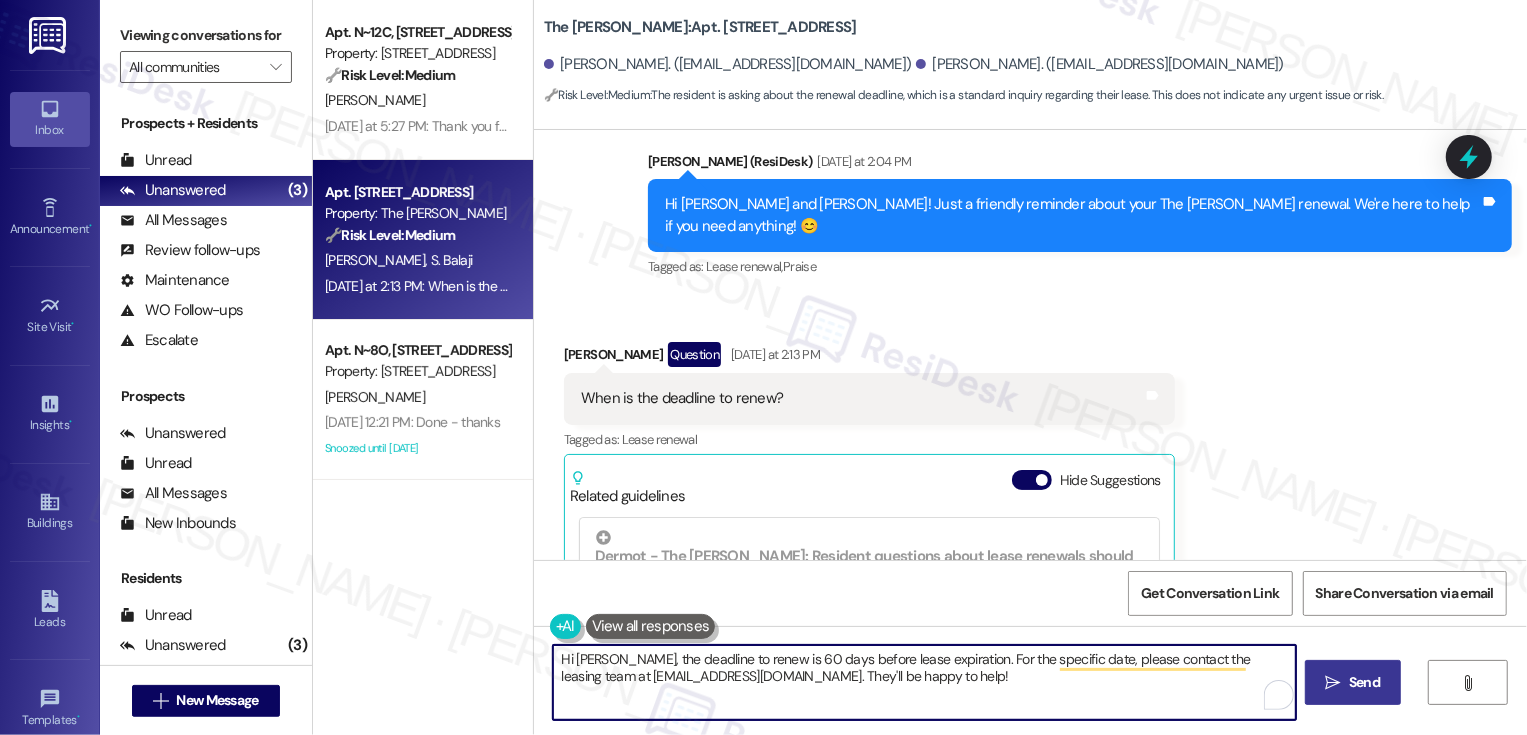 type on "Hi [PERSON_NAME], the deadline to renew is 60 days before lease expiration. For the specific date, please contact the leasing team at [EMAIL_ADDRESS][DOMAIN_NAME]. They'll be happy to help!" 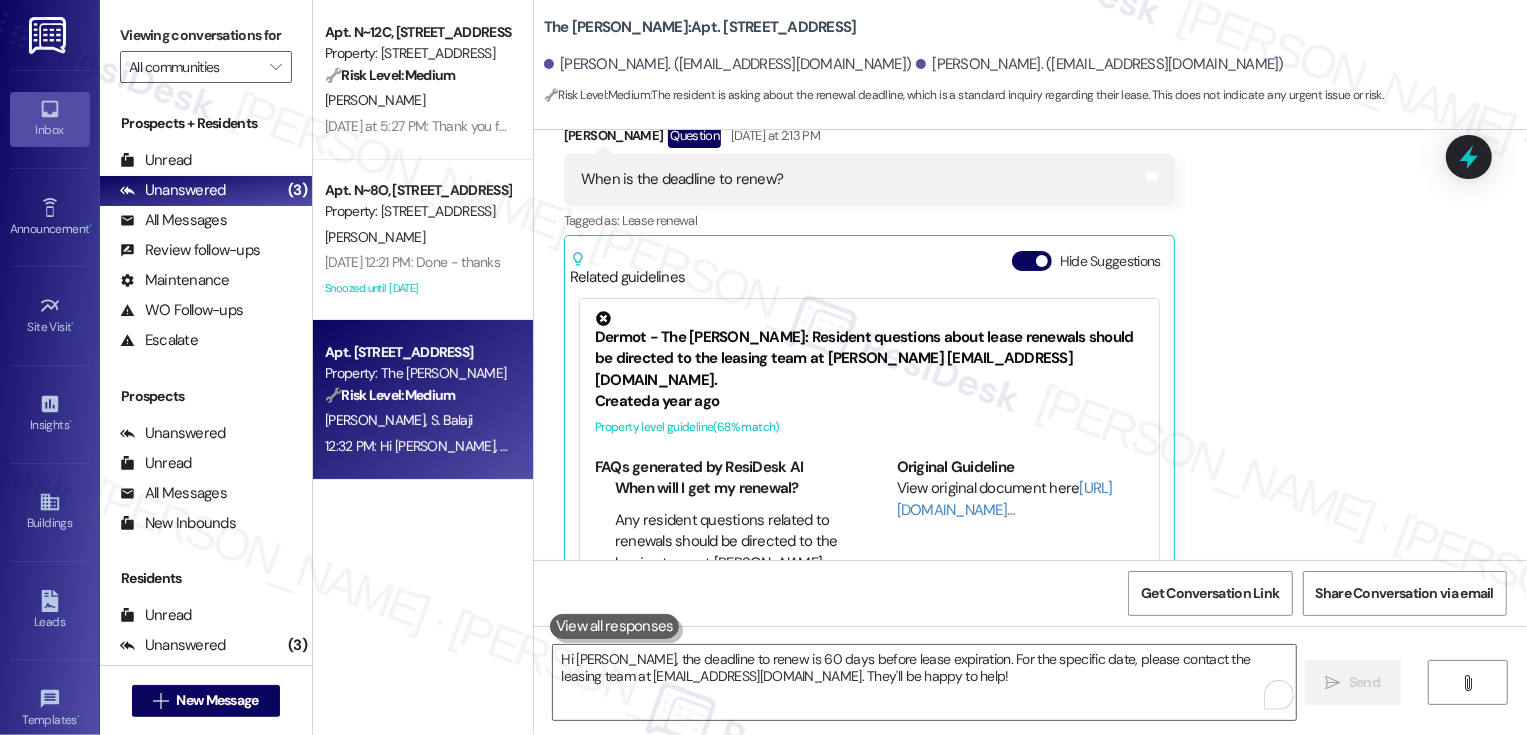 scroll, scrollTop: 3728, scrollLeft: 0, axis: vertical 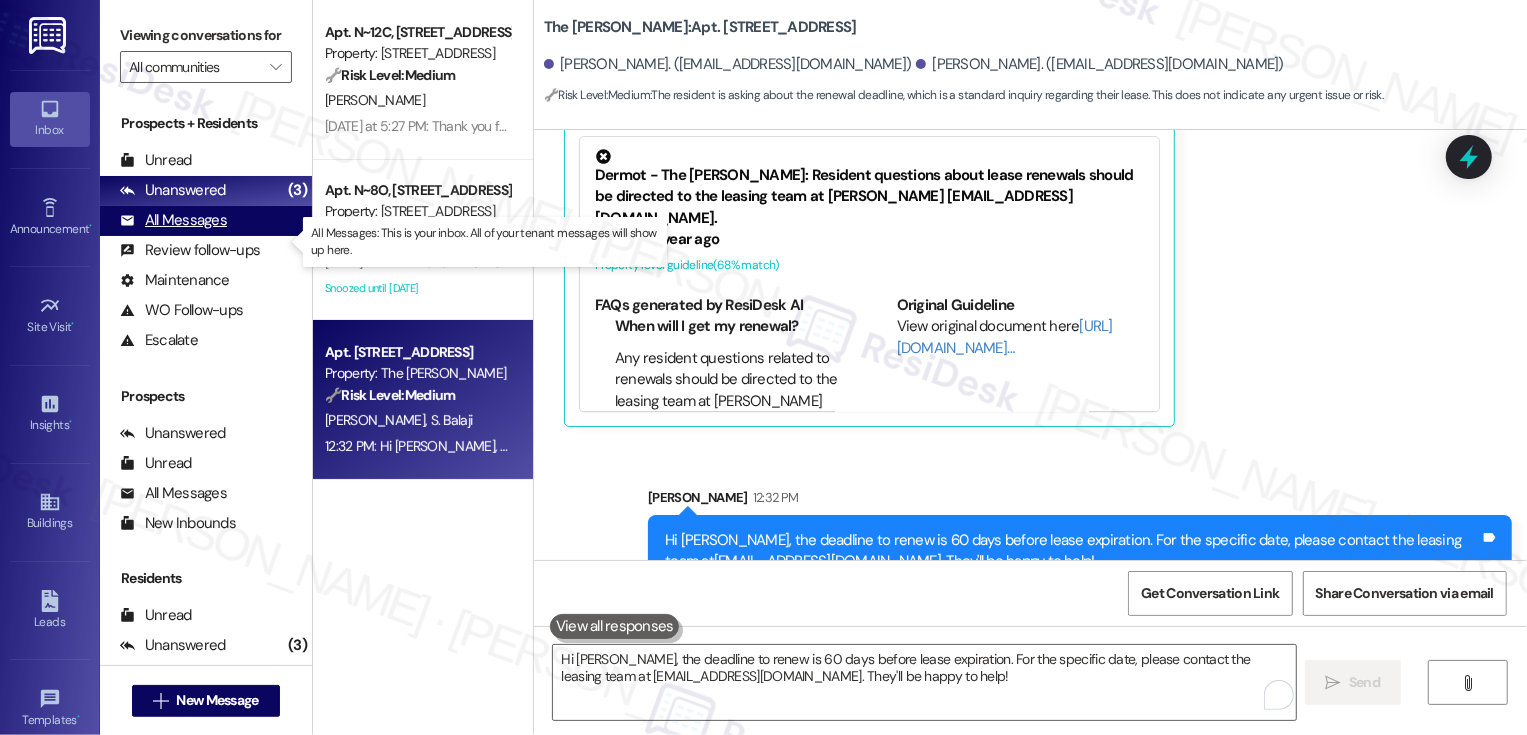 click on "All Messages" at bounding box center (173, 220) 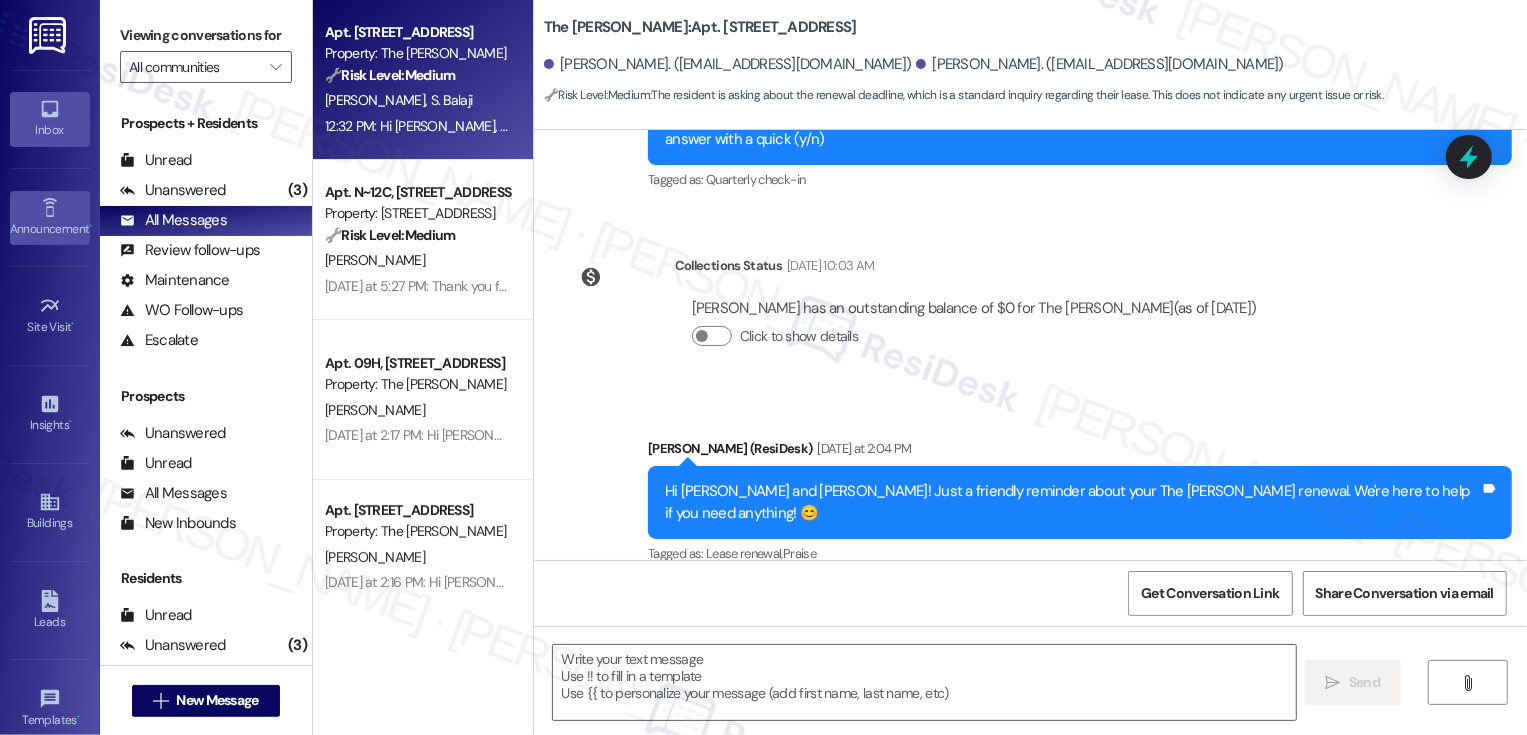 scroll, scrollTop: 3566, scrollLeft: 0, axis: vertical 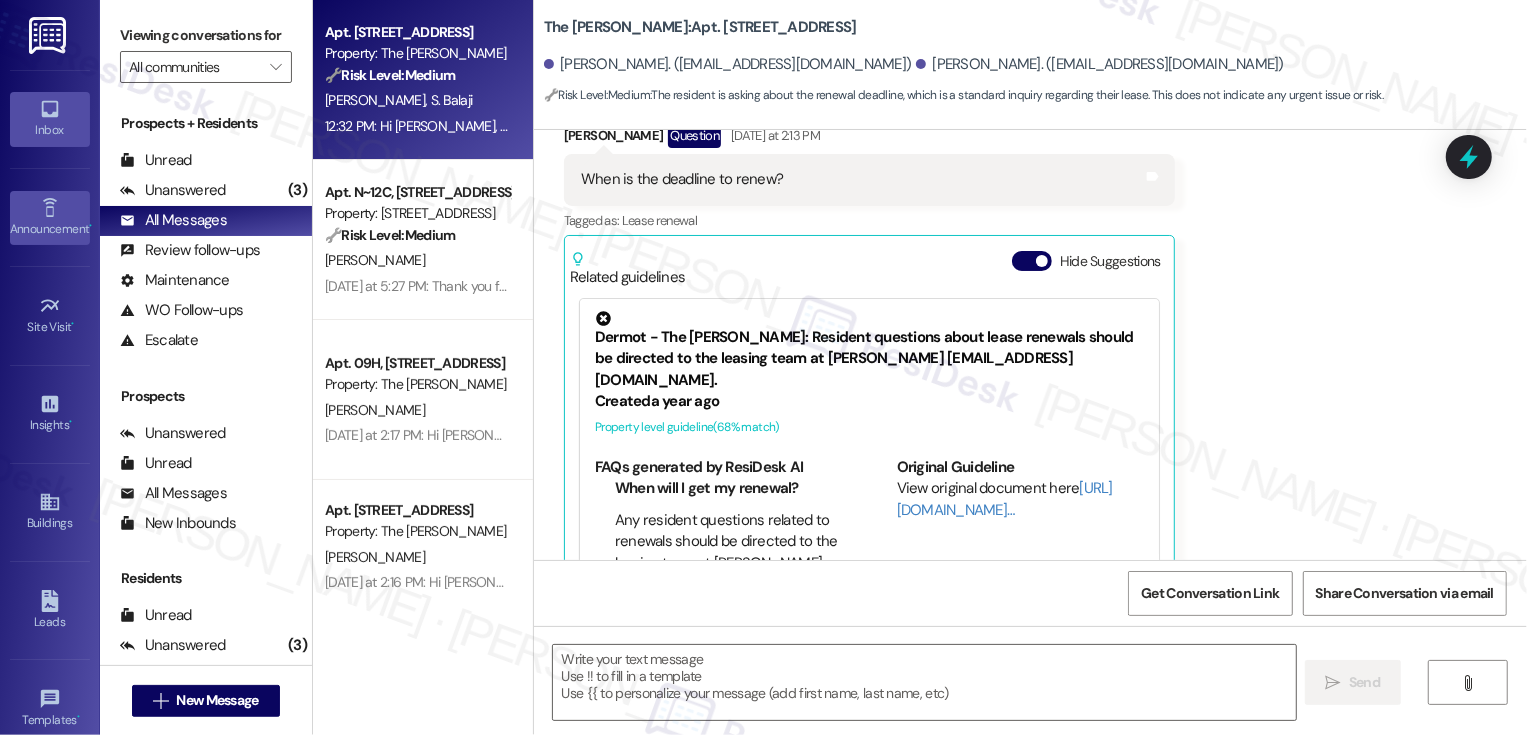click 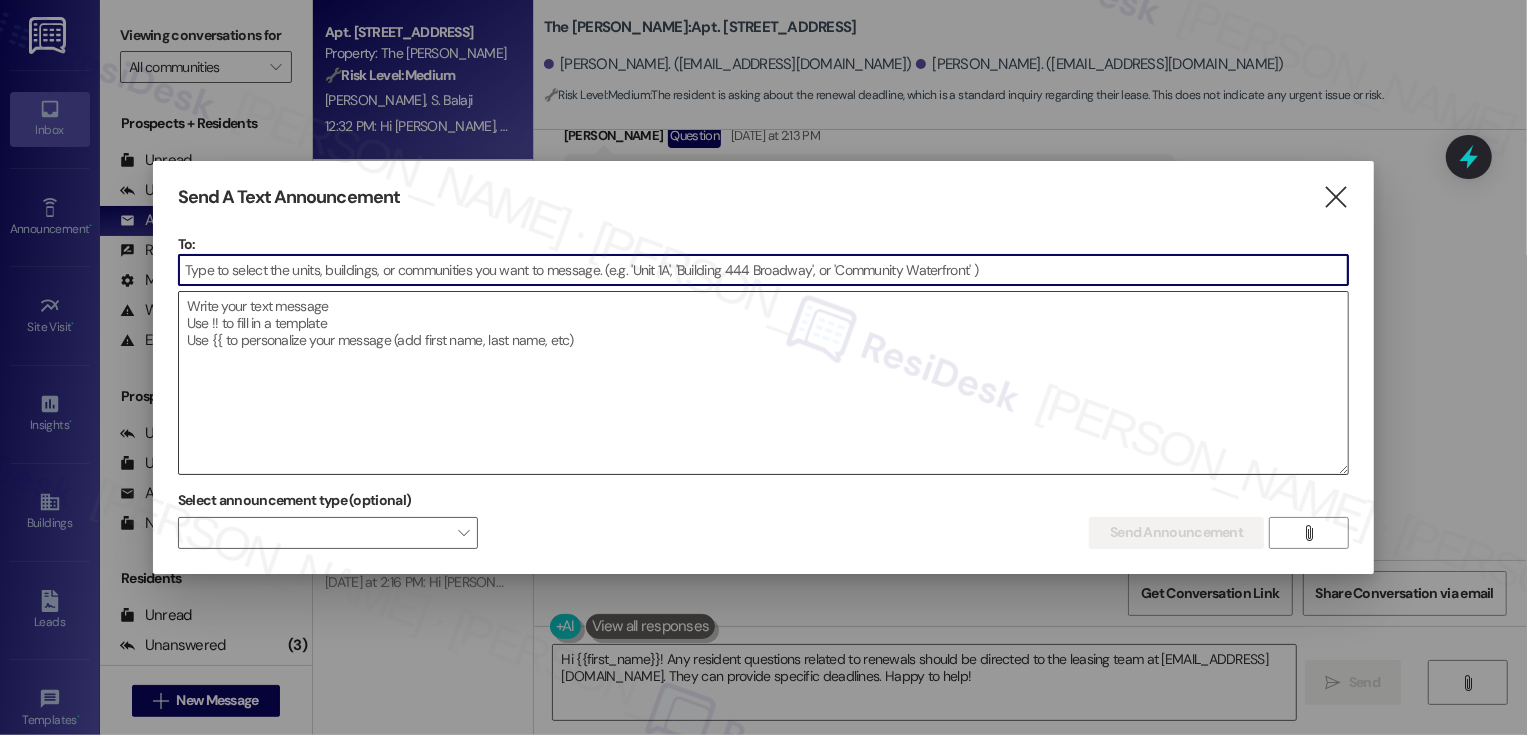click at bounding box center [764, 383] 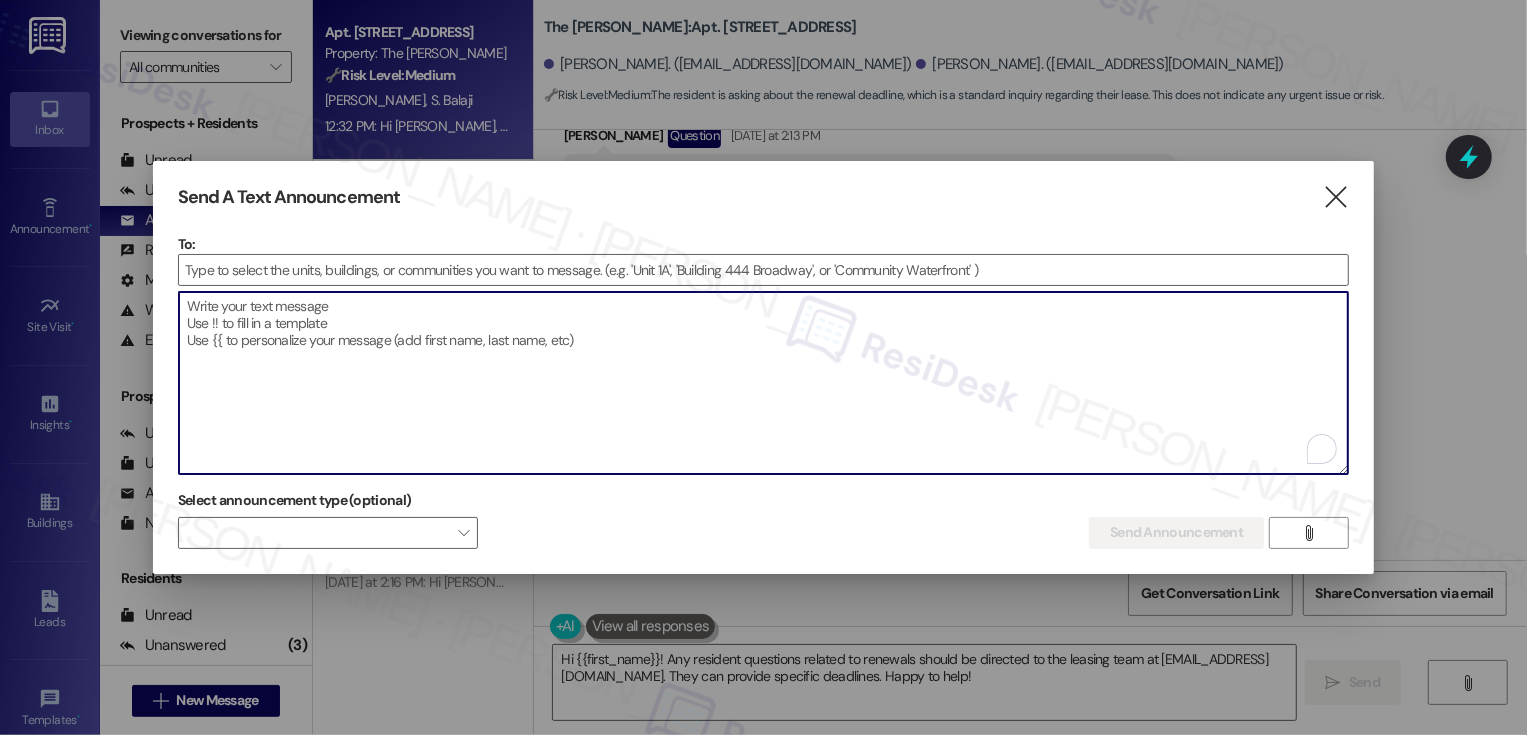 paste on "📣" 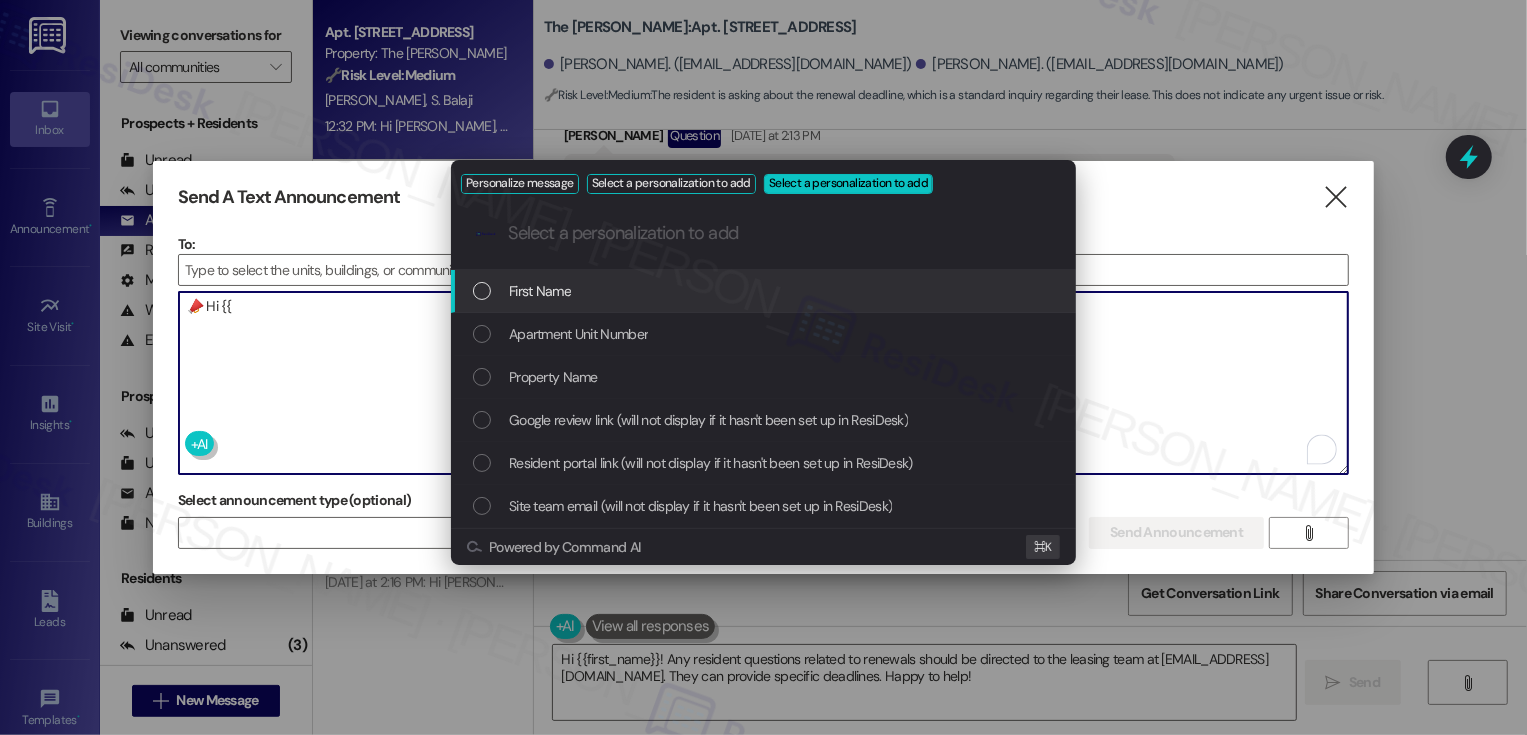 click at bounding box center (482, 291) 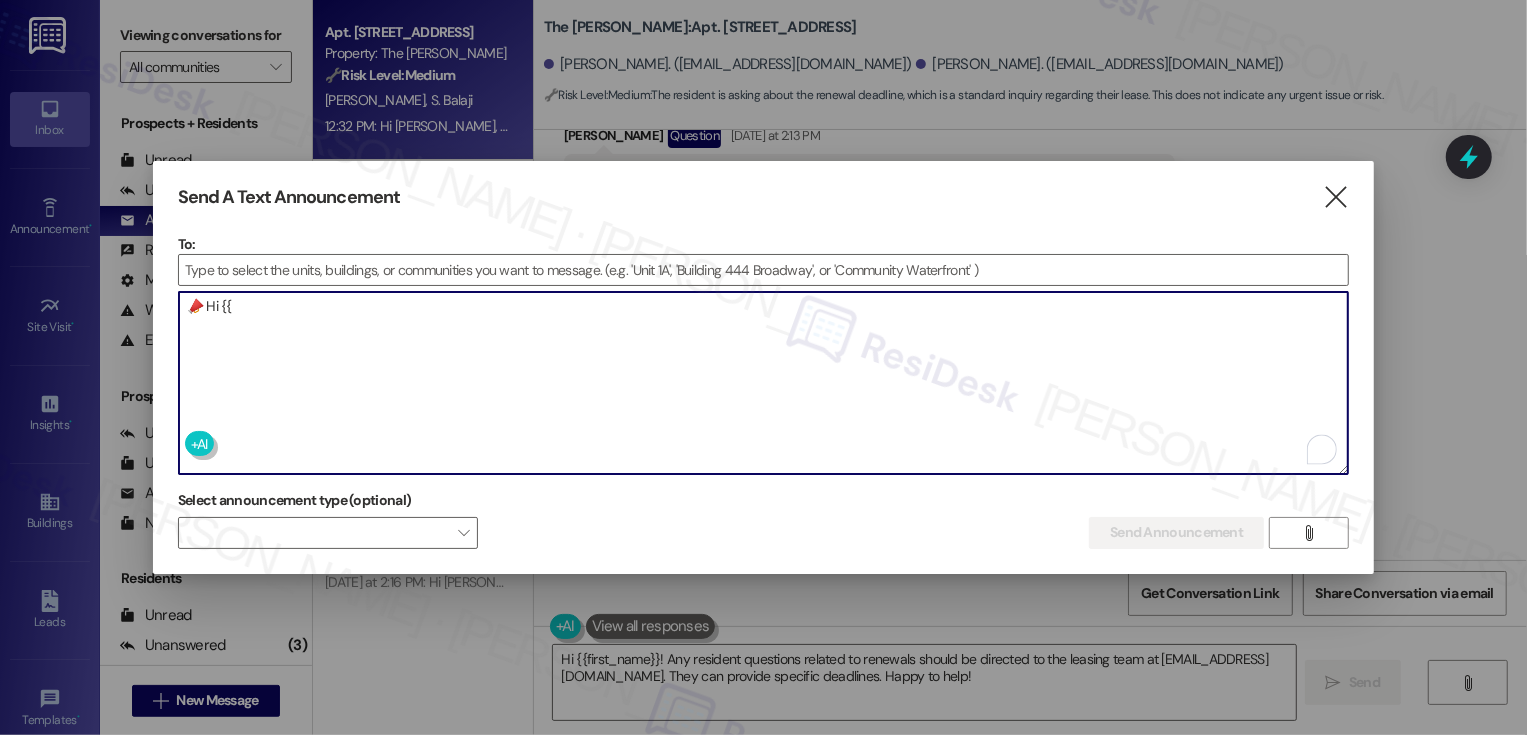 drag, startPoint x: 230, startPoint y: 304, endPoint x: 428, endPoint y: 311, distance: 198.1237 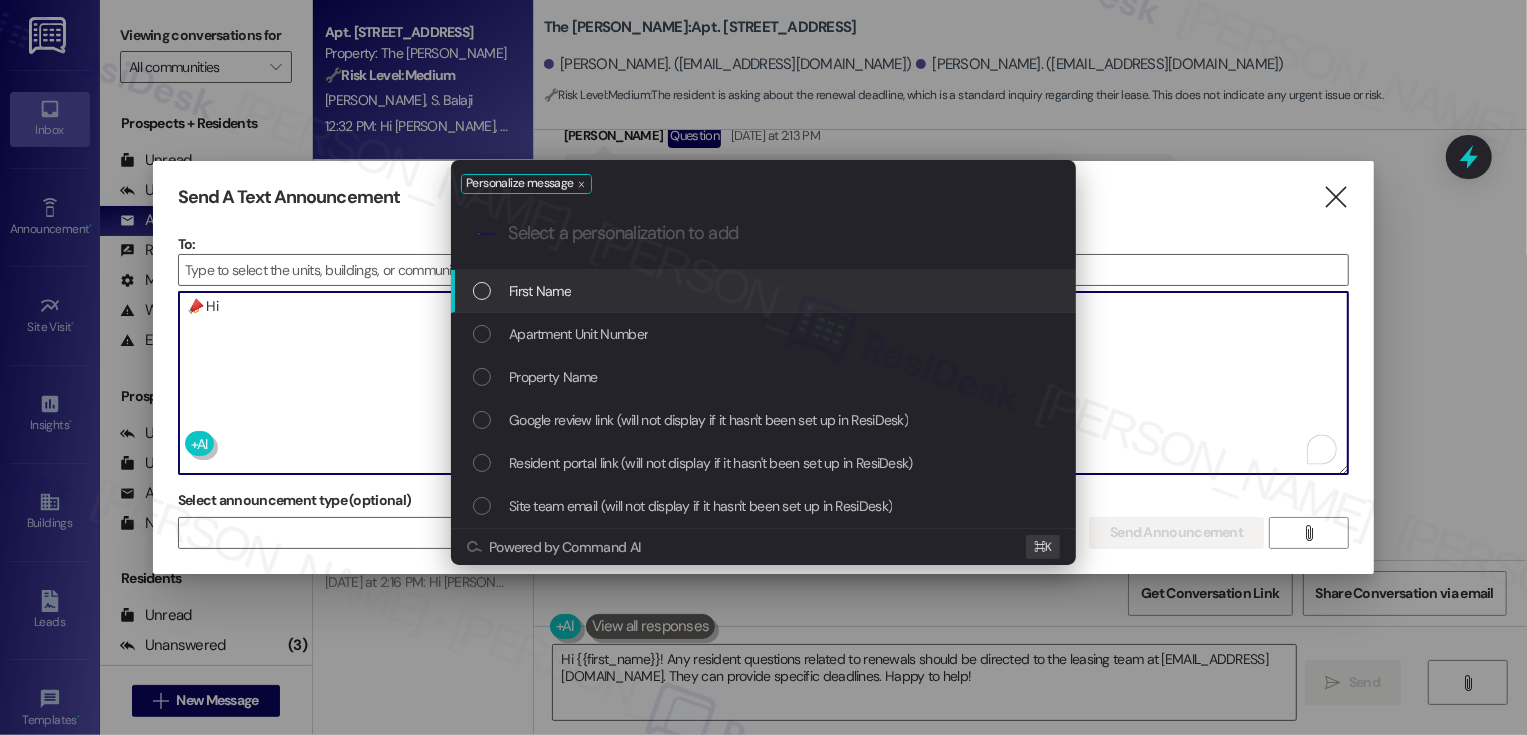 click on "Personalize message .cls-1{fill:#0a055f;}.cls-2{fill:#0cc4c4;} resideskLogoBlueOrange First Name Apartment Unit Number Property Name Google review link (will not display if it hasn't been set up in ResiDesk) Resident portal link (will not display if it hasn't been set up in ResiDesk) Site team email (will not display if it hasn't been set up in ResiDesk) Powered by Command AI ⌘ K" at bounding box center (763, 367) 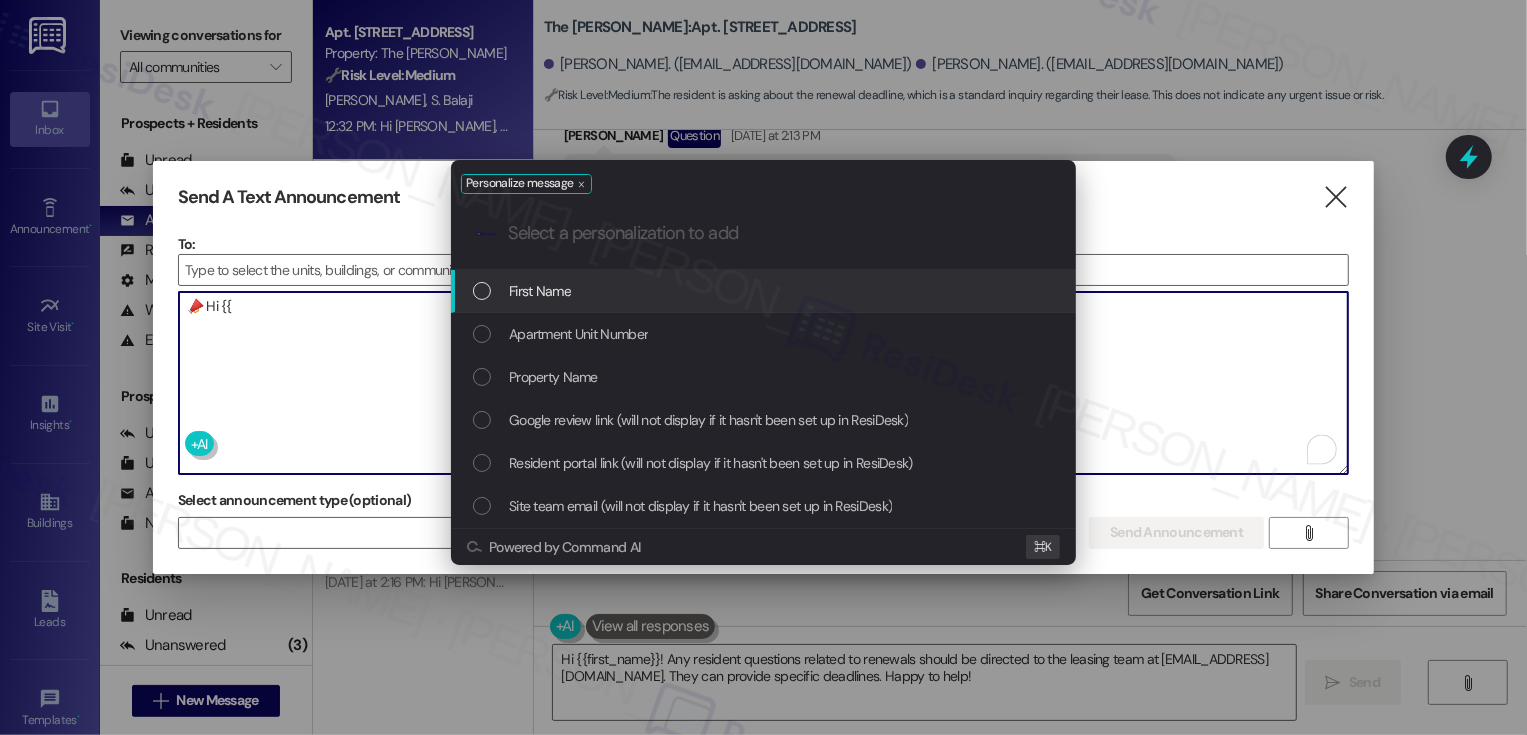 click at bounding box center [482, 291] 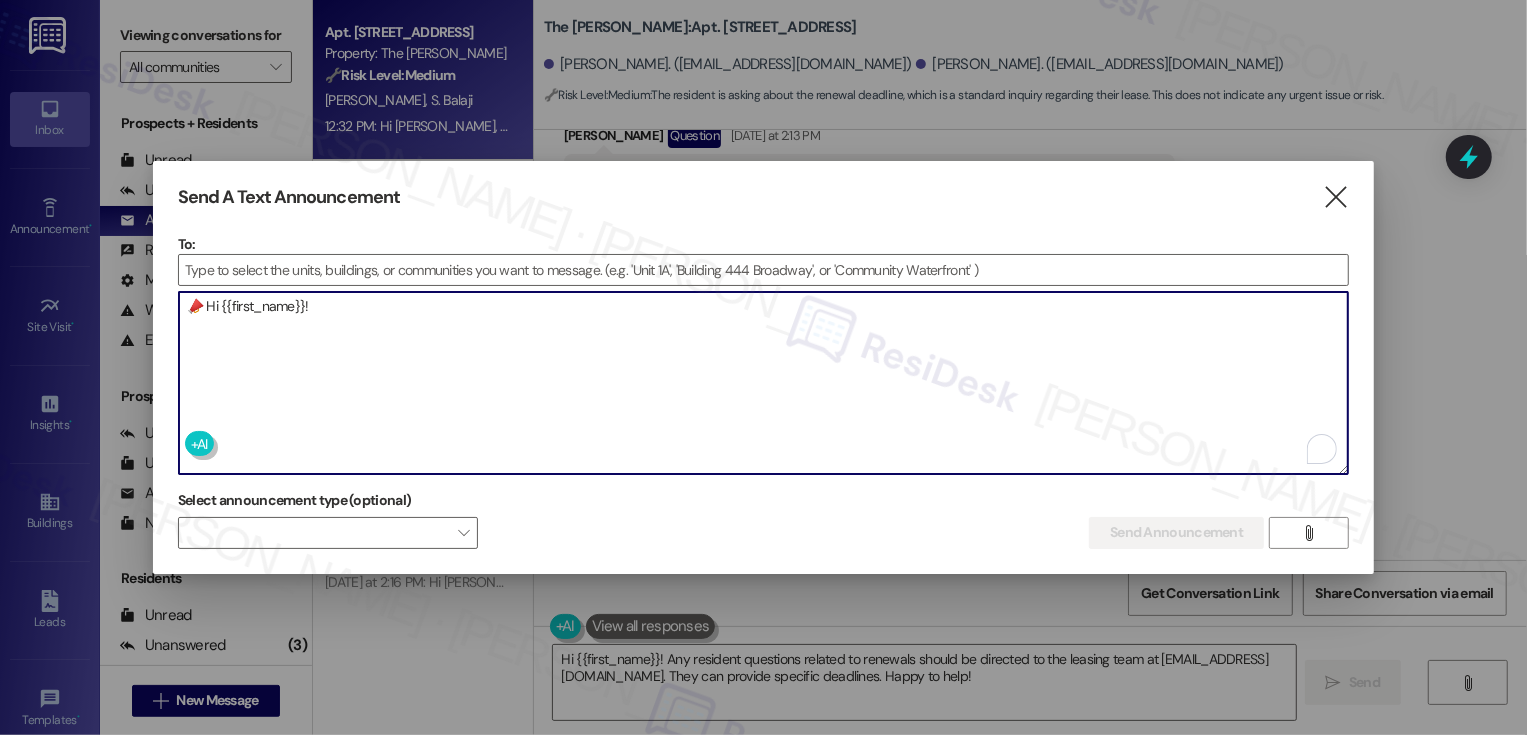 click on "📣 Hi {{first_name}}!" at bounding box center [764, 383] 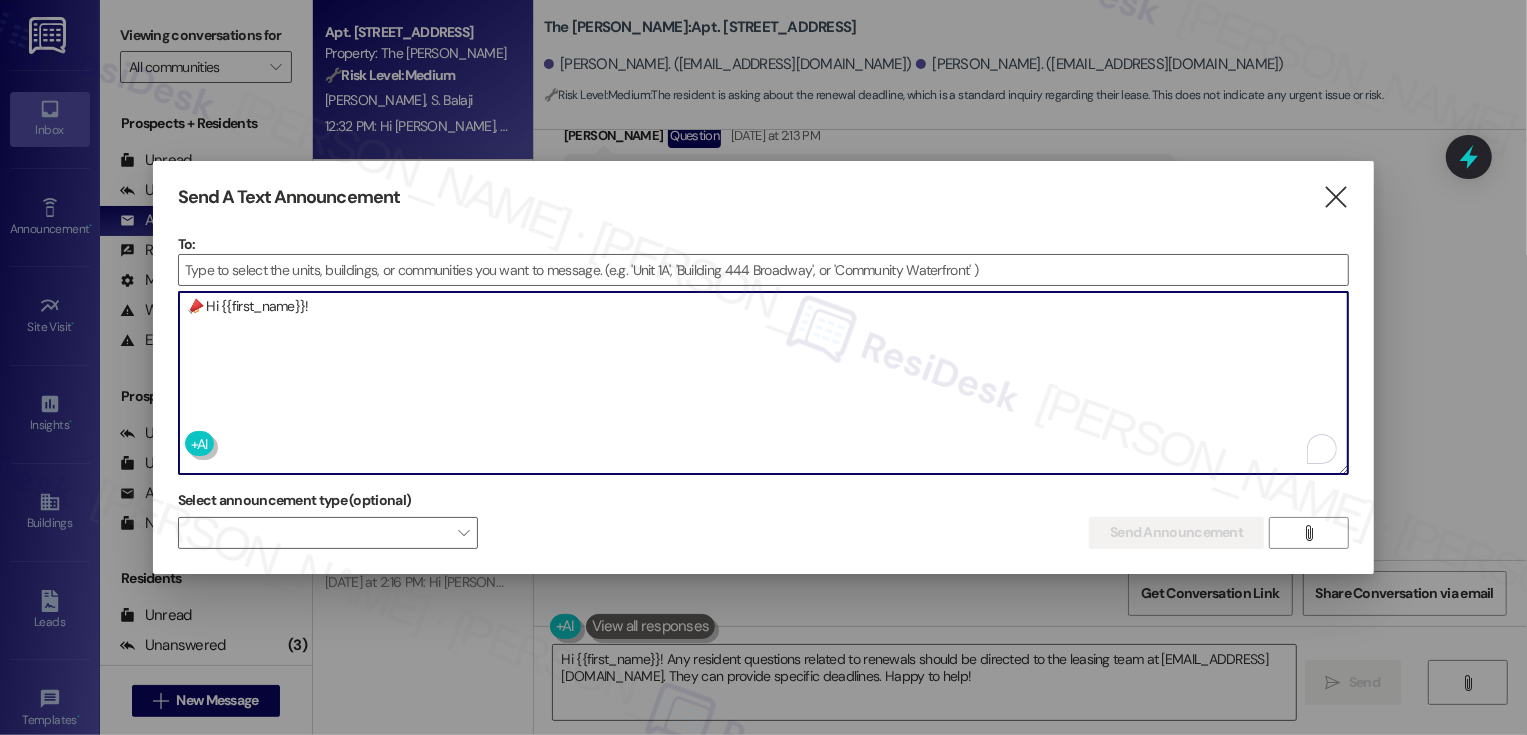 paste on "We need YOU to represent your building in the Dermot Ignite Amazing Race :checkered_flag: Applications close [DATE] ([DATE]) — don’t miss your chance to compete for a $6,500 rent credit and city-wide bragging rights. Sign up now: [URL][DOMAIN_NAME]" 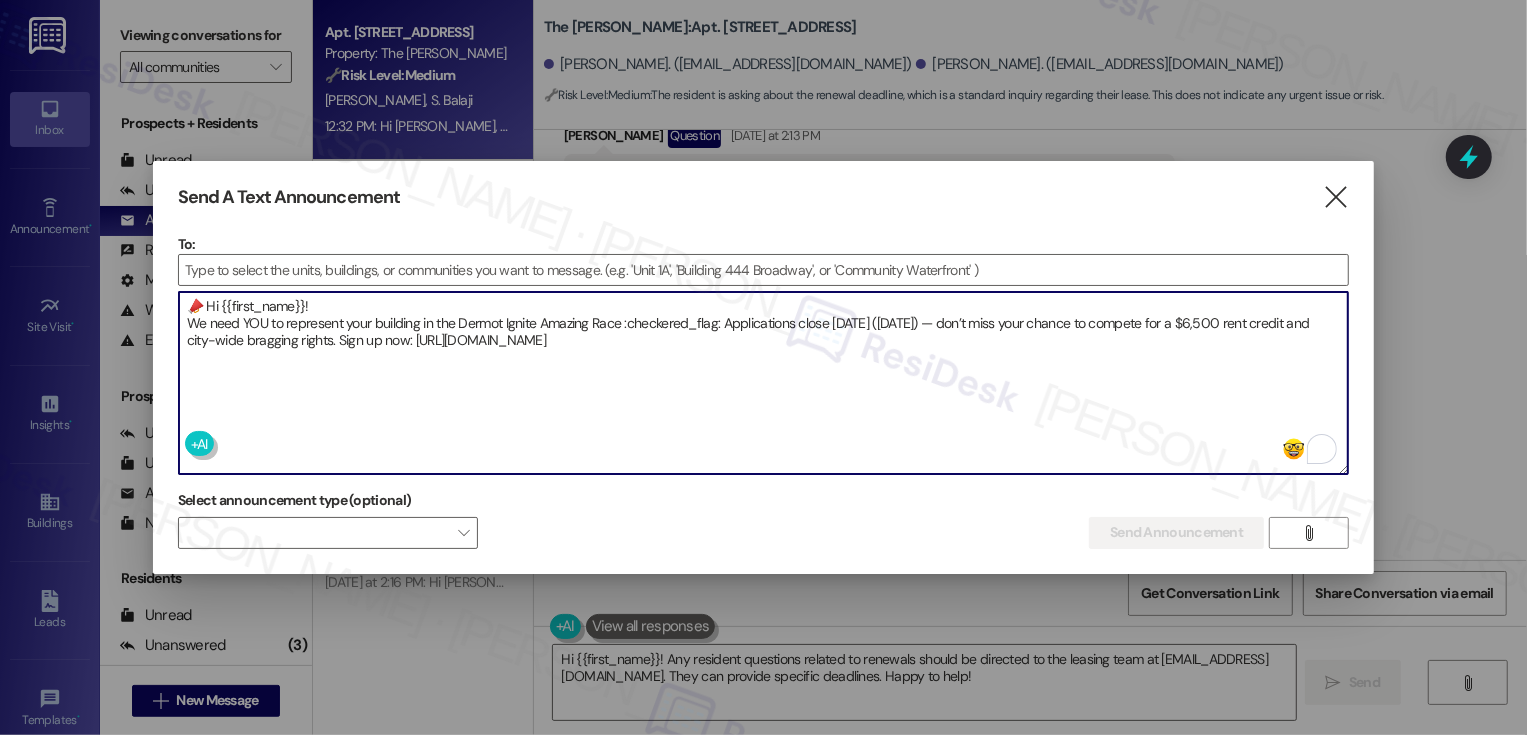drag, startPoint x: 625, startPoint y: 325, endPoint x: 720, endPoint y: 318, distance: 95.257545 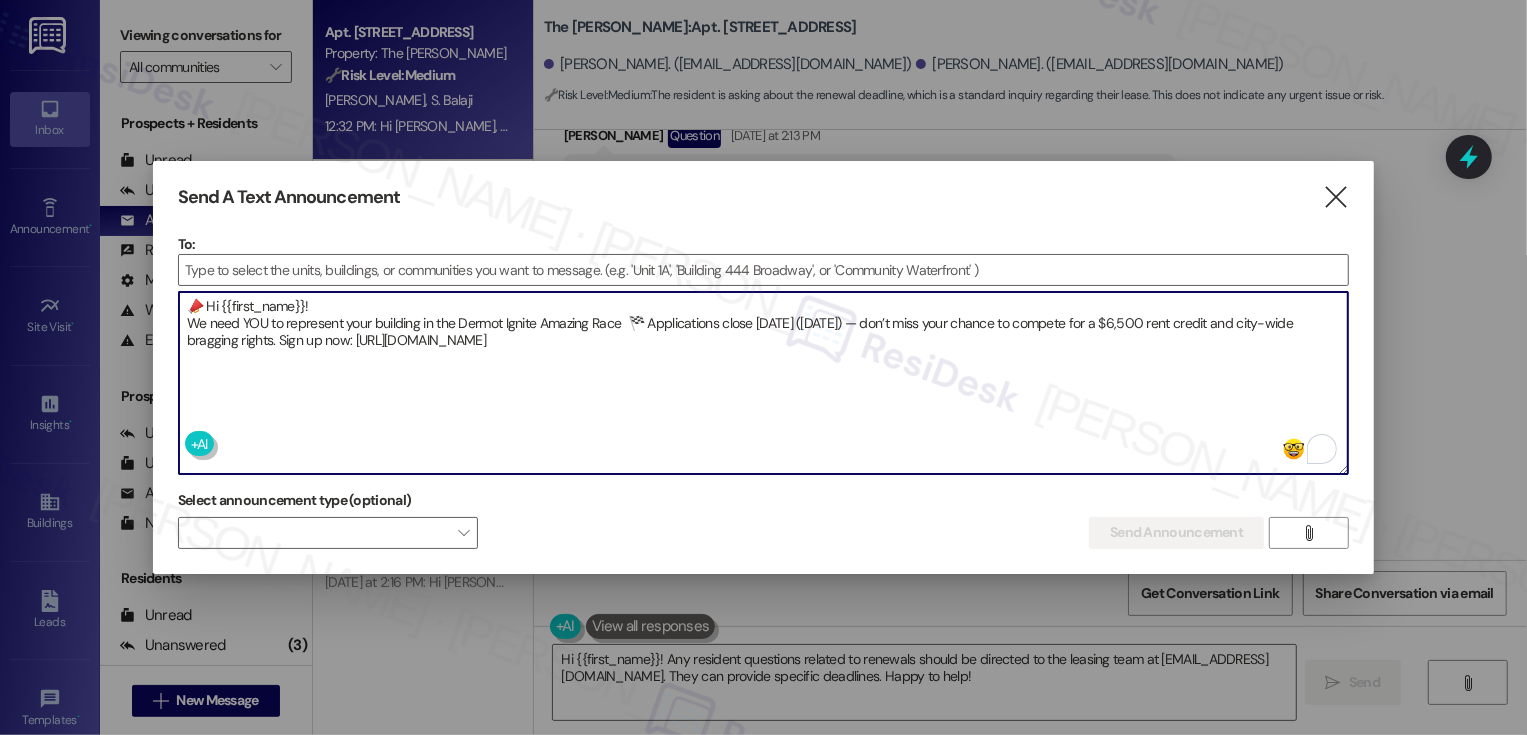 type on "📣 Hi {{first_name}}!
We need YOU to represent your building in the Dermot Ignite Amazing Race  🏁 Applications close [DATE] ([DATE]) — don’t miss your chance to compete for a $6,500 rent credit and city-wide bragging rights. Sign up now: [URL][DOMAIN_NAME]" 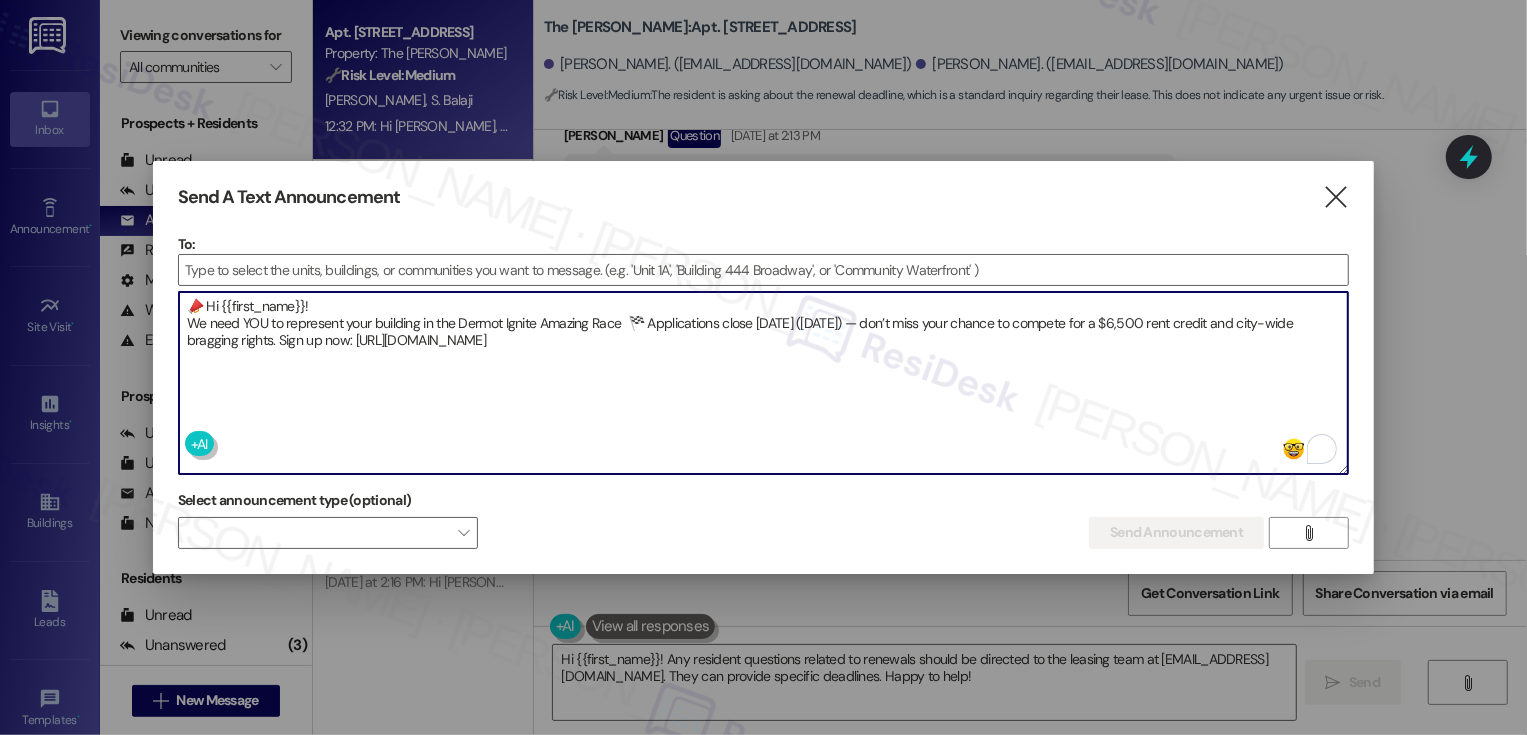 click on "📣 Hi {{first_name}}!
We need YOU to represent your building in the Dermot Ignite Amazing Race  🏁 Applications close [DATE] ([DATE]) — don’t miss your chance to compete for a $6,500 rent credit and city-wide bragging rights. Sign up now: [URL][DOMAIN_NAME]" at bounding box center [764, 383] 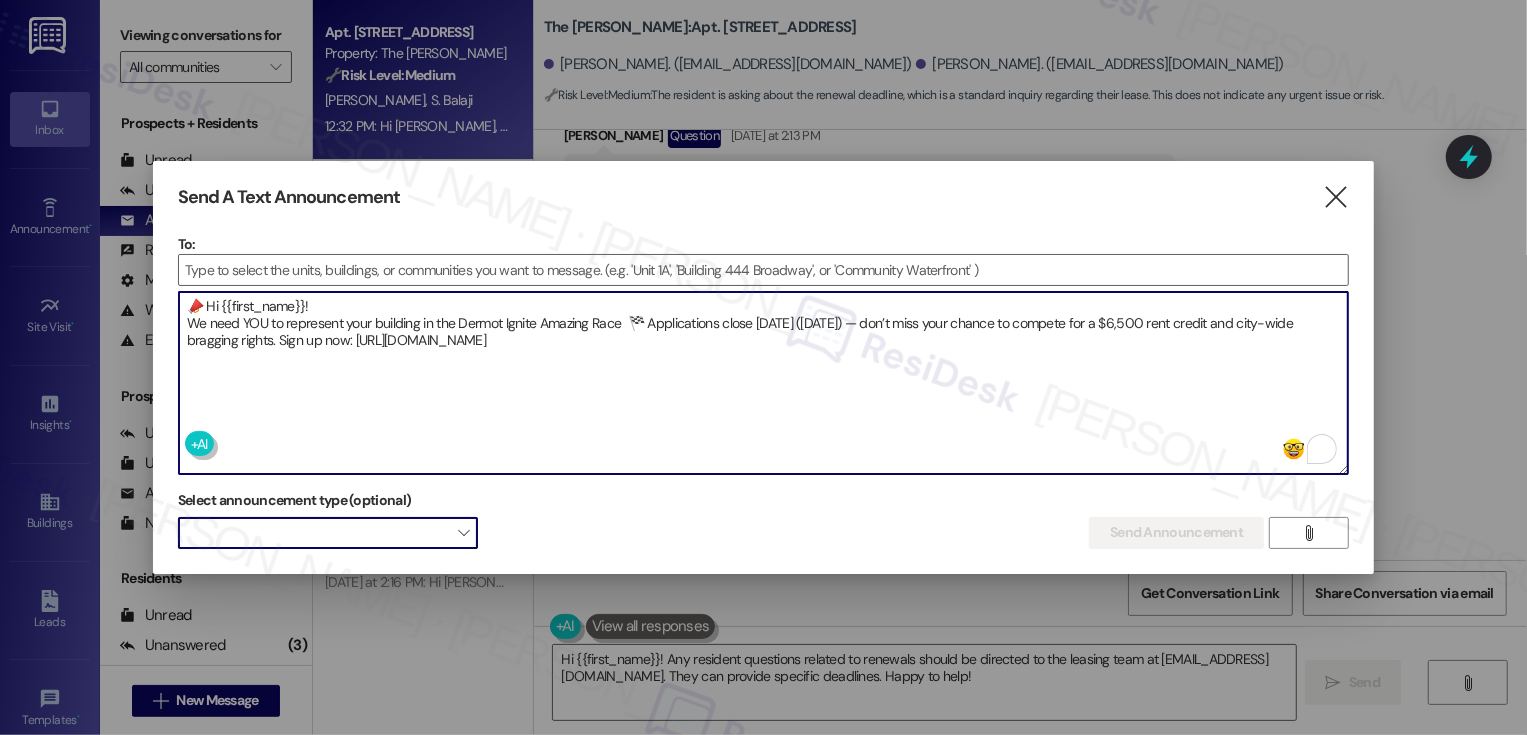 click at bounding box center [328, 533] 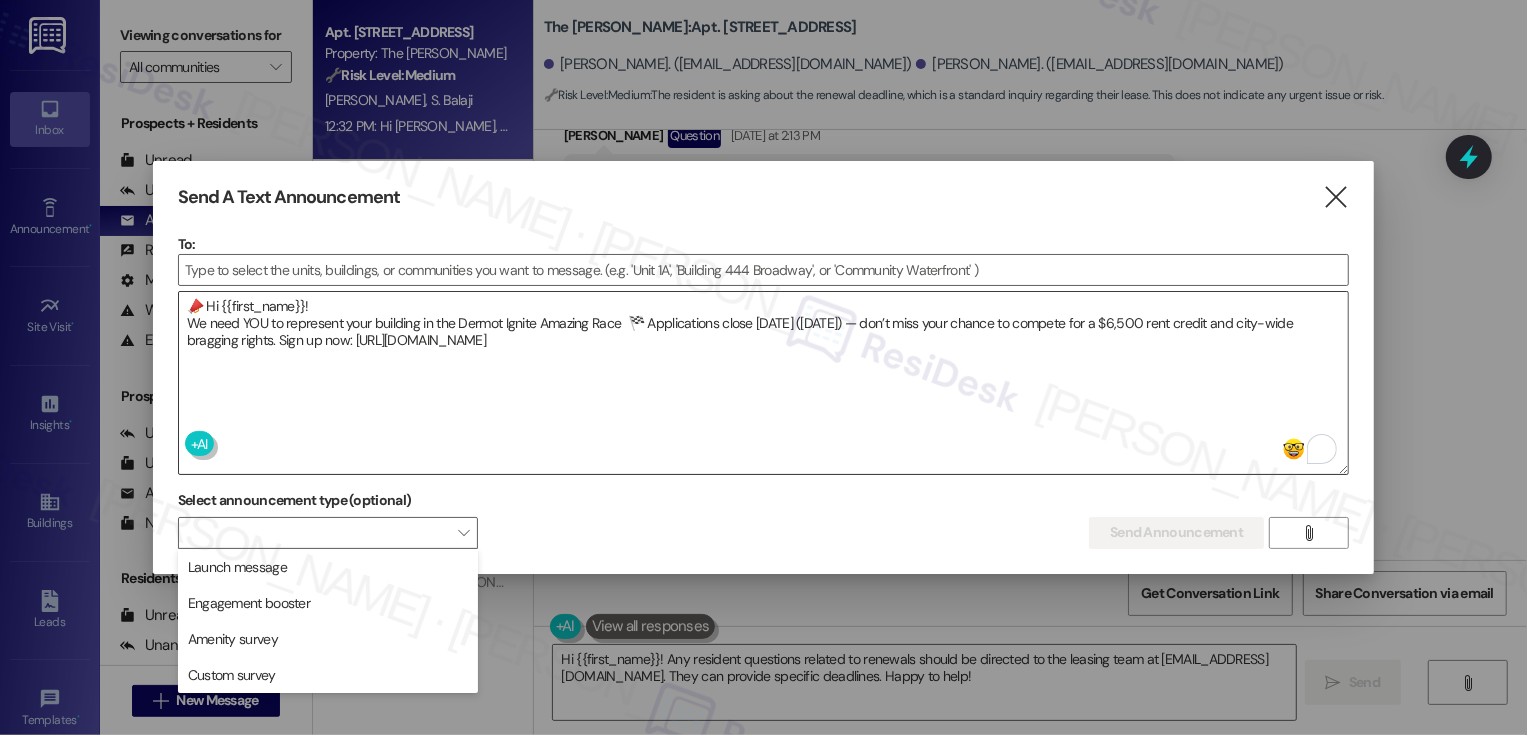 click on "📣 Hi {{first_name}}!
We need YOU to represent your building in the Dermot Ignite Amazing Race  🏁 Applications close [DATE] ([DATE]) — don’t miss your chance to compete for a $6,500 rent credit and city-wide bragging rights. Sign up now: [URL][DOMAIN_NAME]" at bounding box center (764, 383) 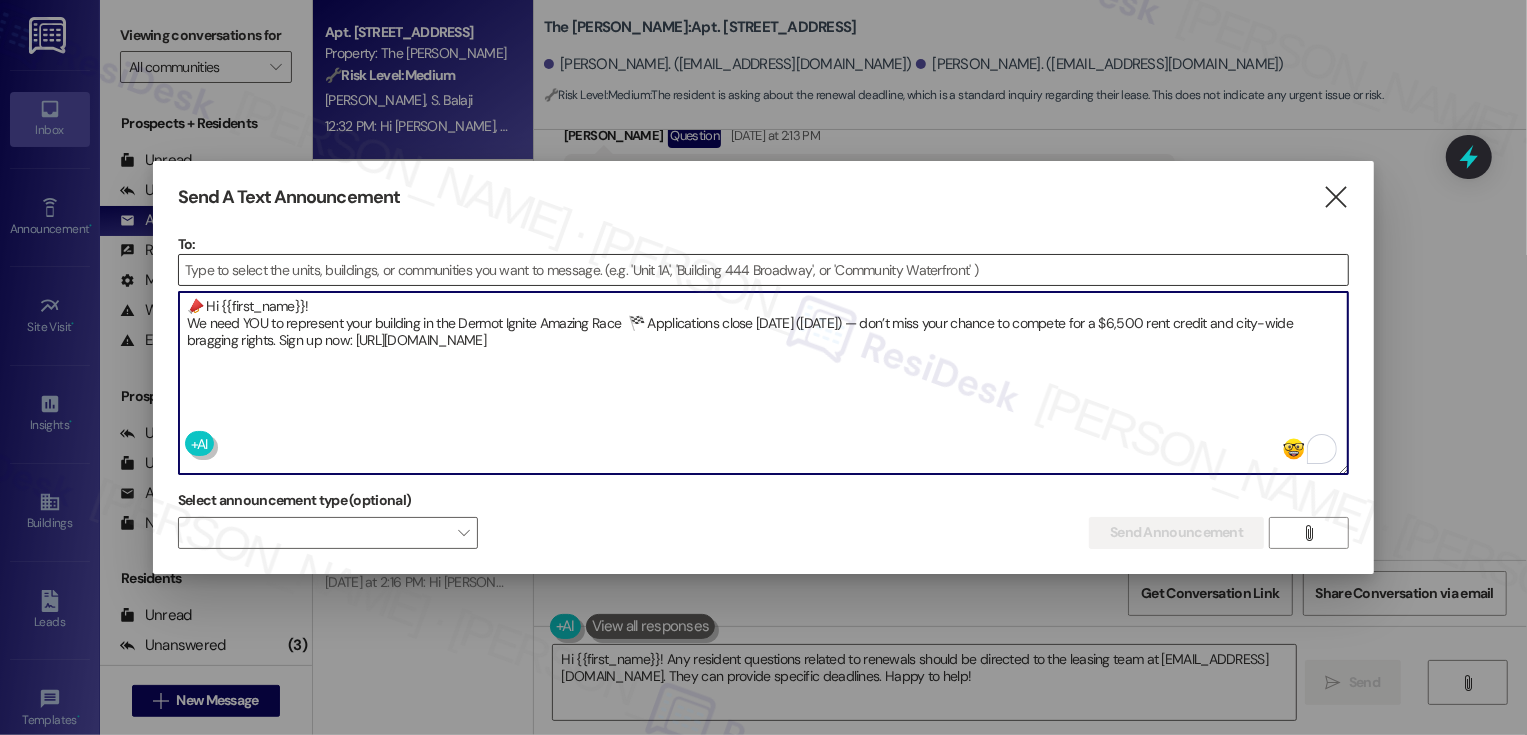 click at bounding box center [764, 270] 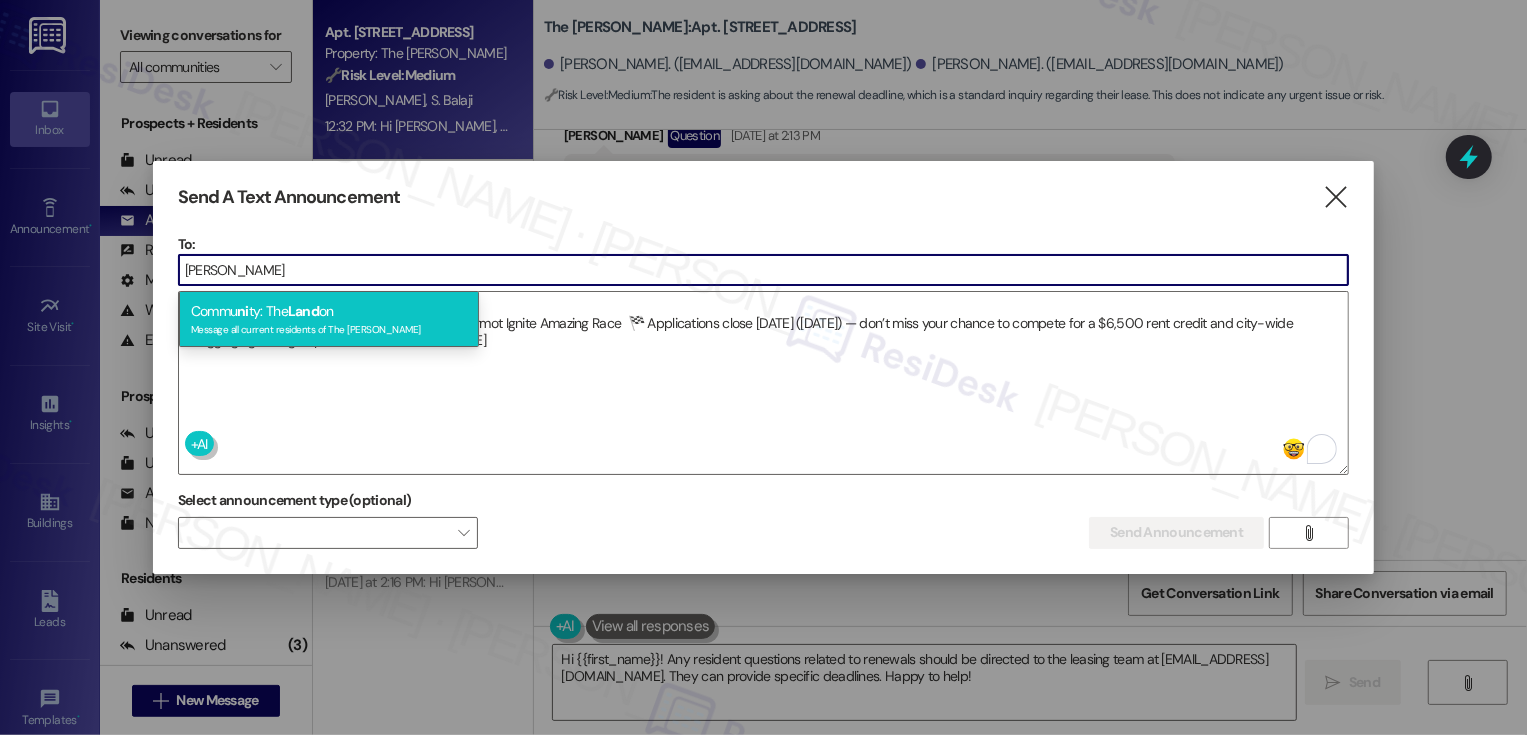 type on "[PERSON_NAME]" 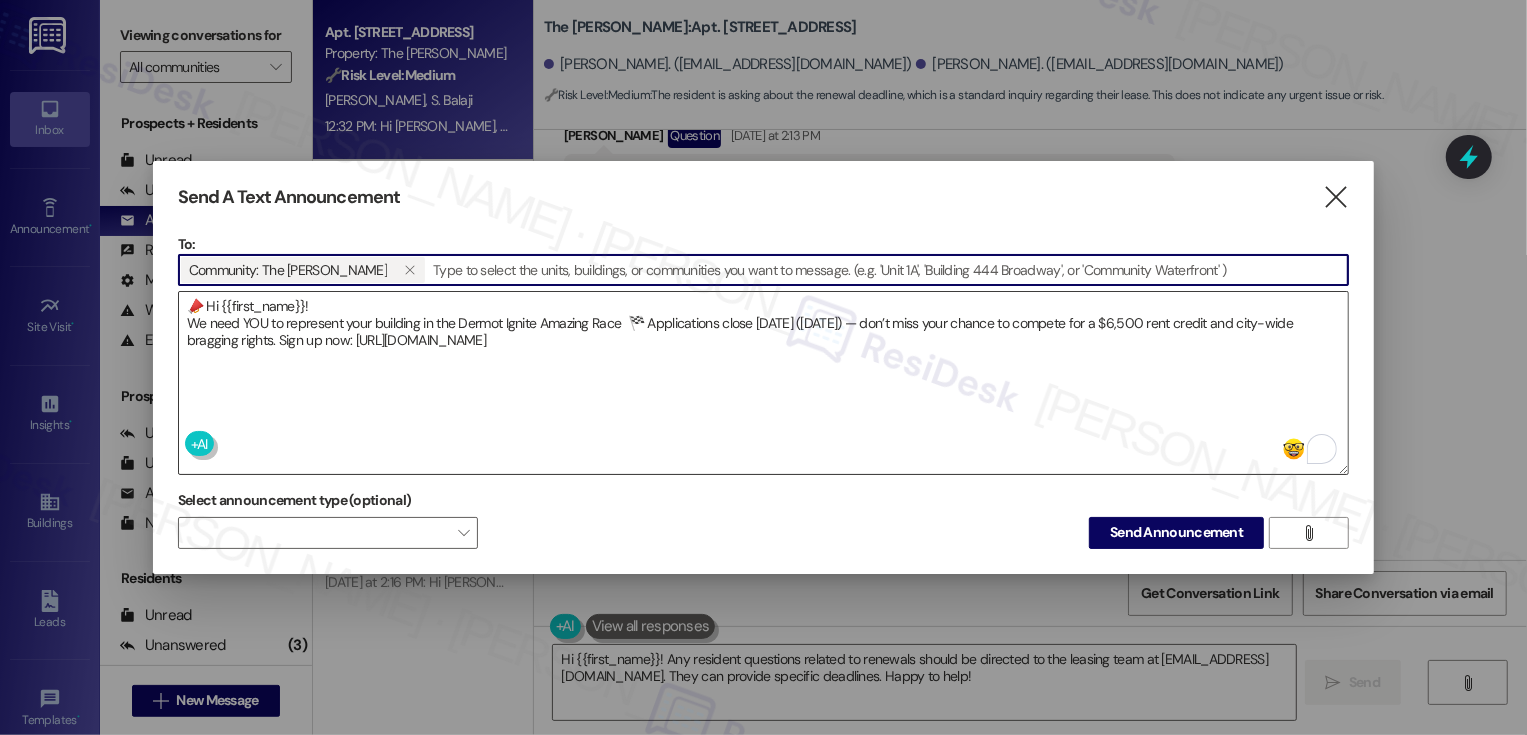 click on "📣 Hi {{first_name}}!
We need YOU to represent your building in the Dermot Ignite Amazing Race  🏁 Applications close [DATE] ([DATE]) — don’t miss your chance to compete for a $6,500 rent credit and city-wide bragging rights. Sign up now: [URL][DOMAIN_NAME]" at bounding box center (764, 383) 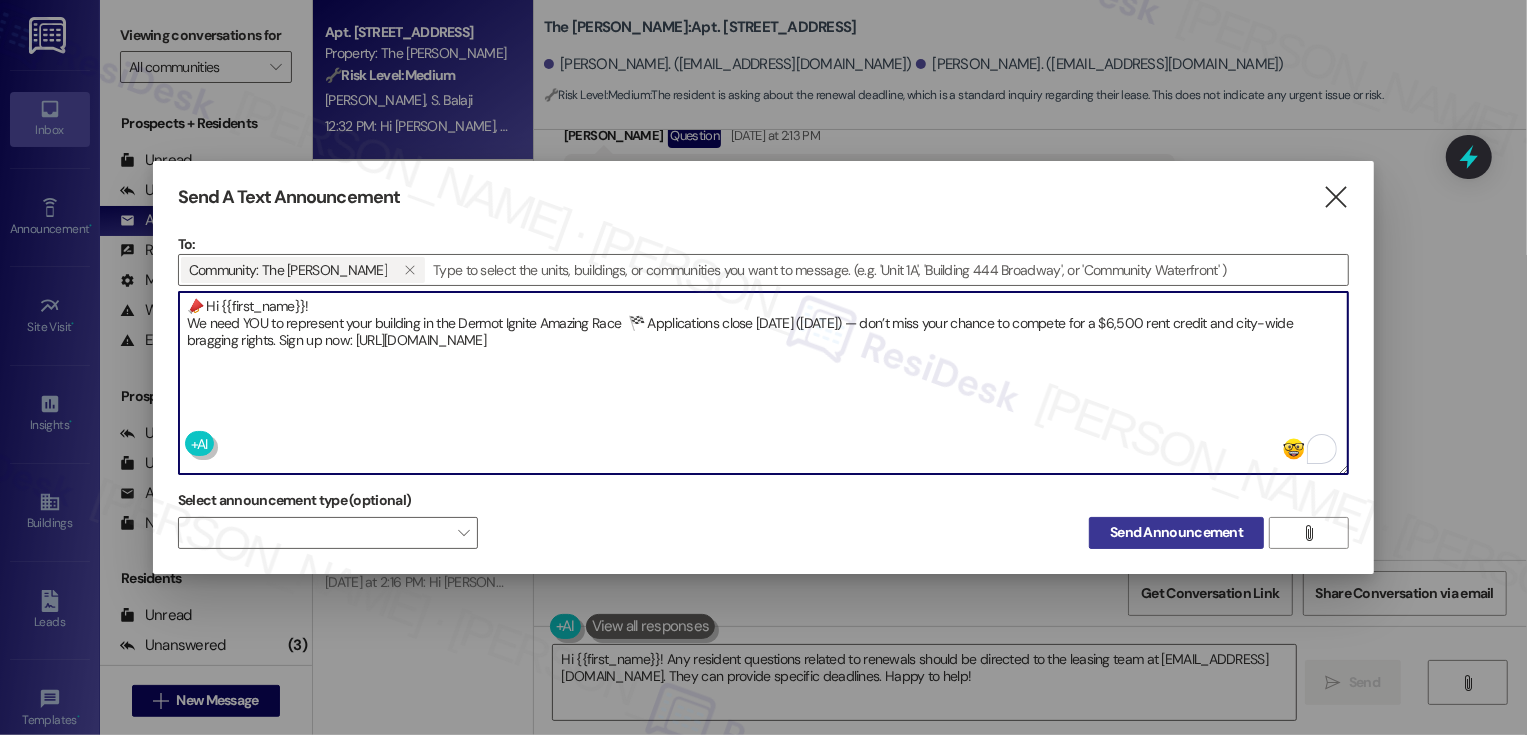 click on "Send Announcement" at bounding box center (1176, 532) 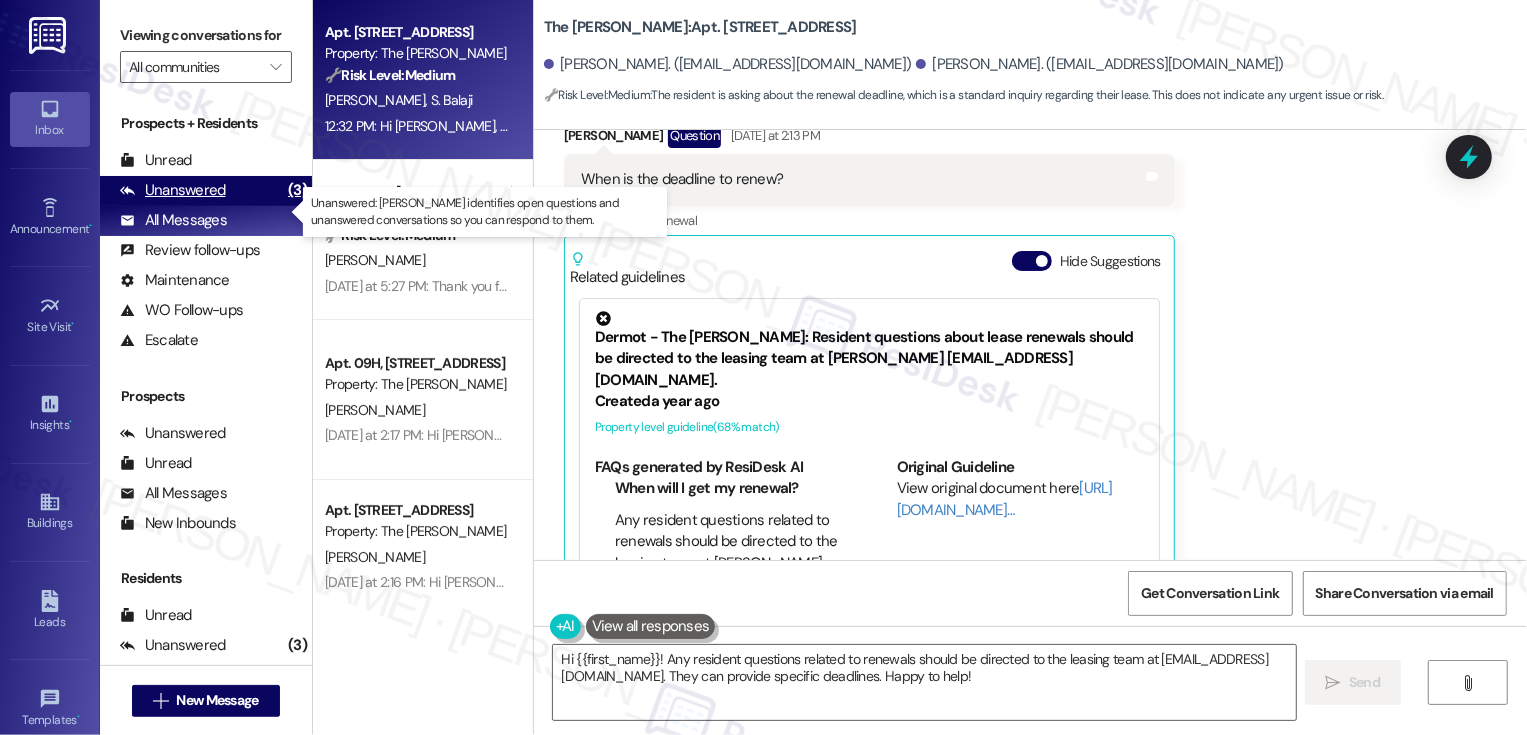 click on "Unanswered (3)" at bounding box center [206, 191] 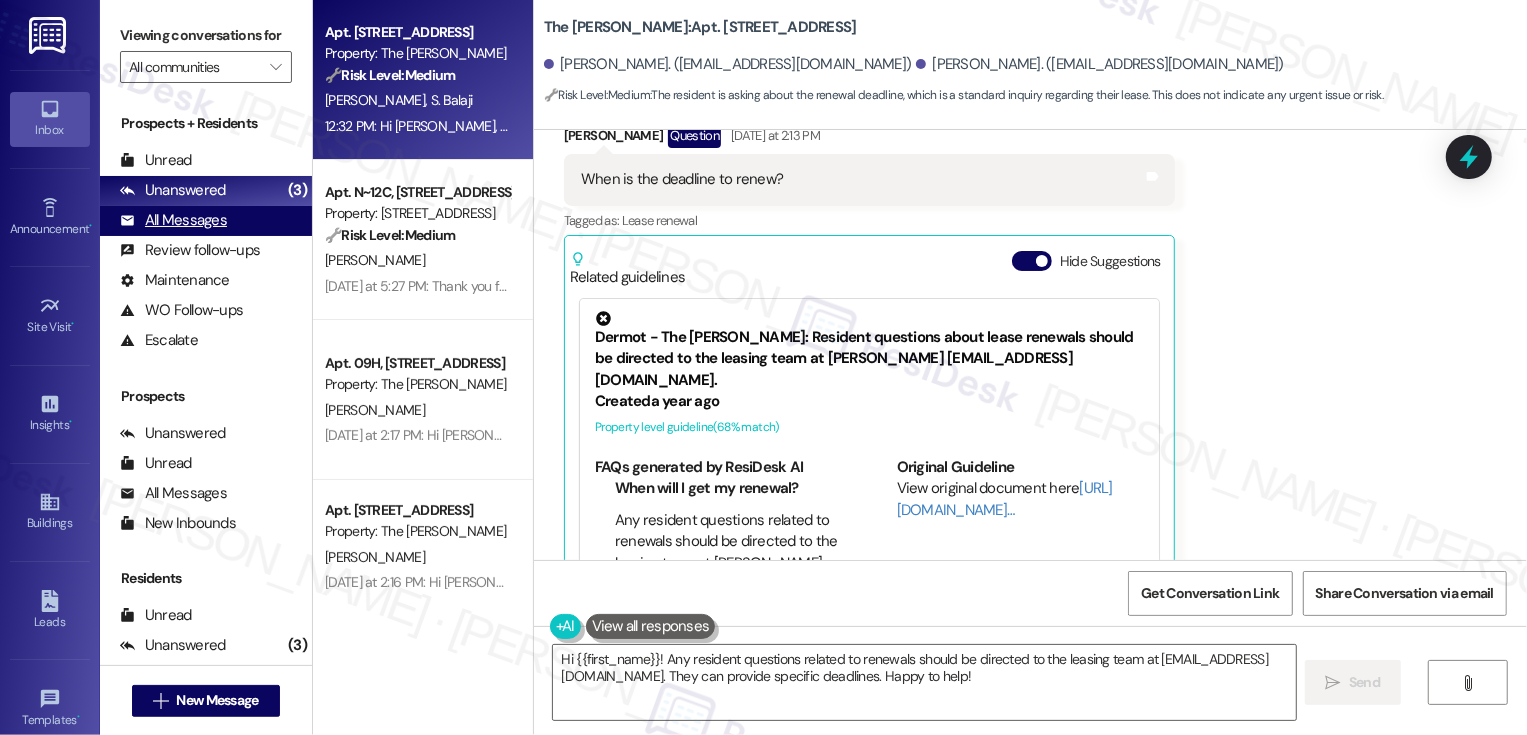 click on "All Messages (undefined)" at bounding box center (206, 221) 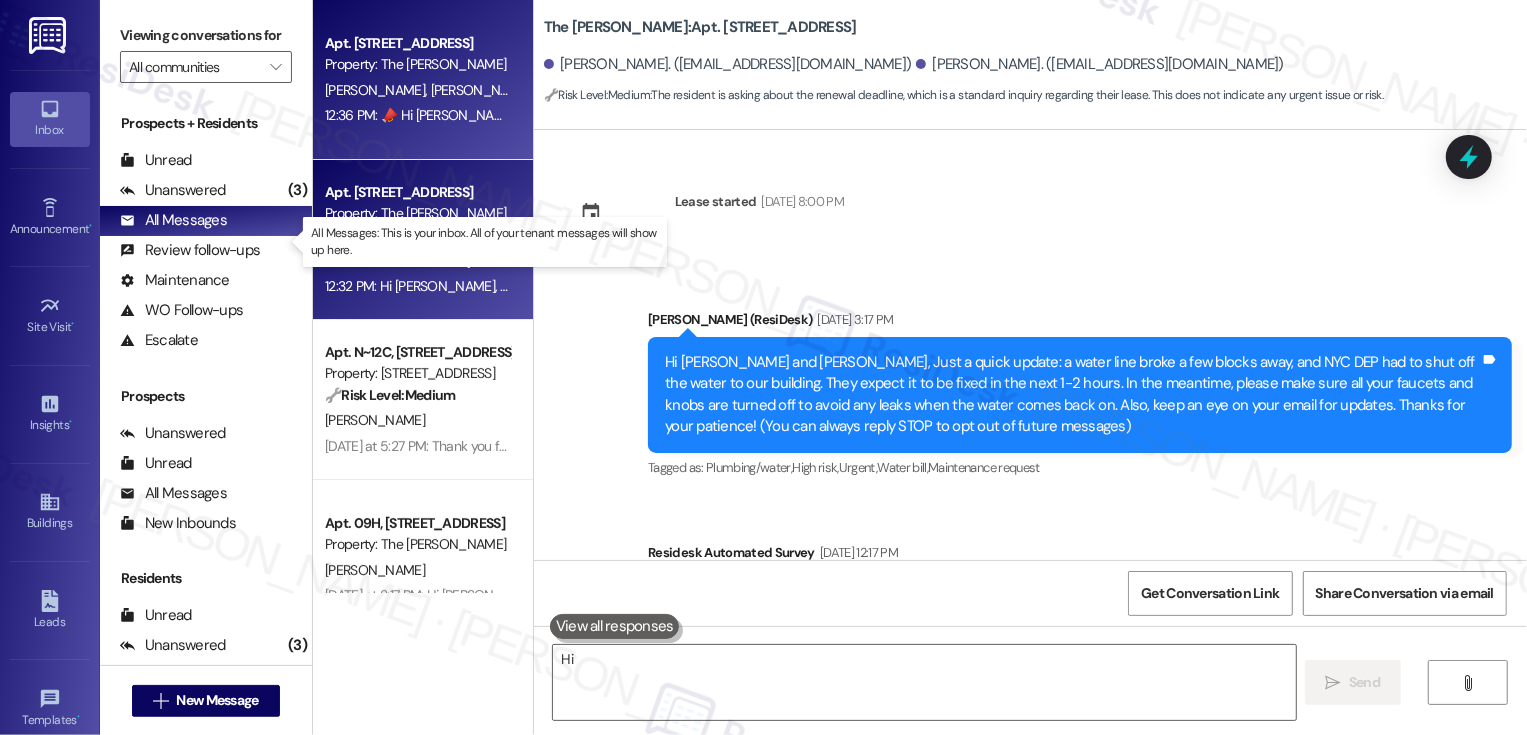 click on "[PERSON_NAME]" at bounding box center [378, 90] 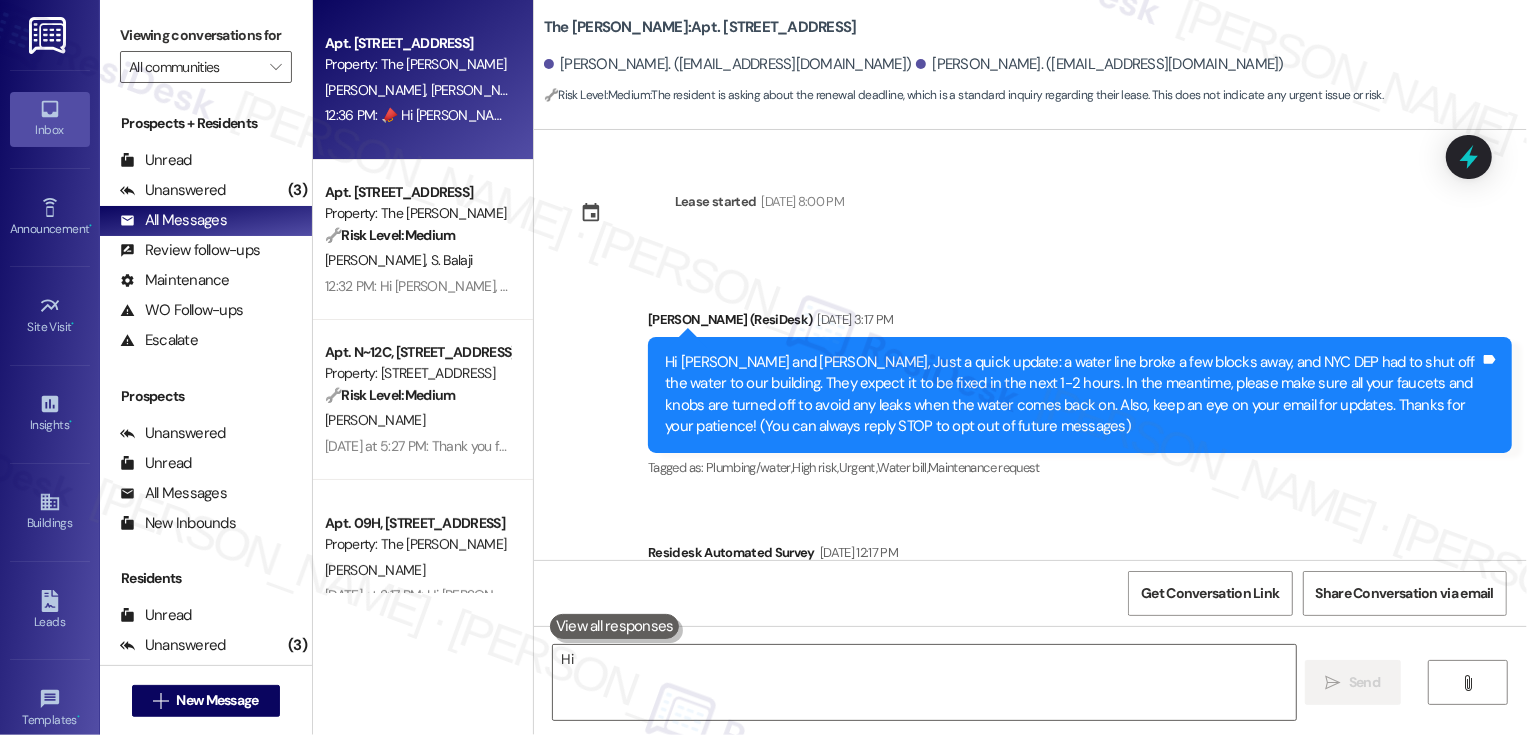 scroll, scrollTop: 3566, scrollLeft: 0, axis: vertical 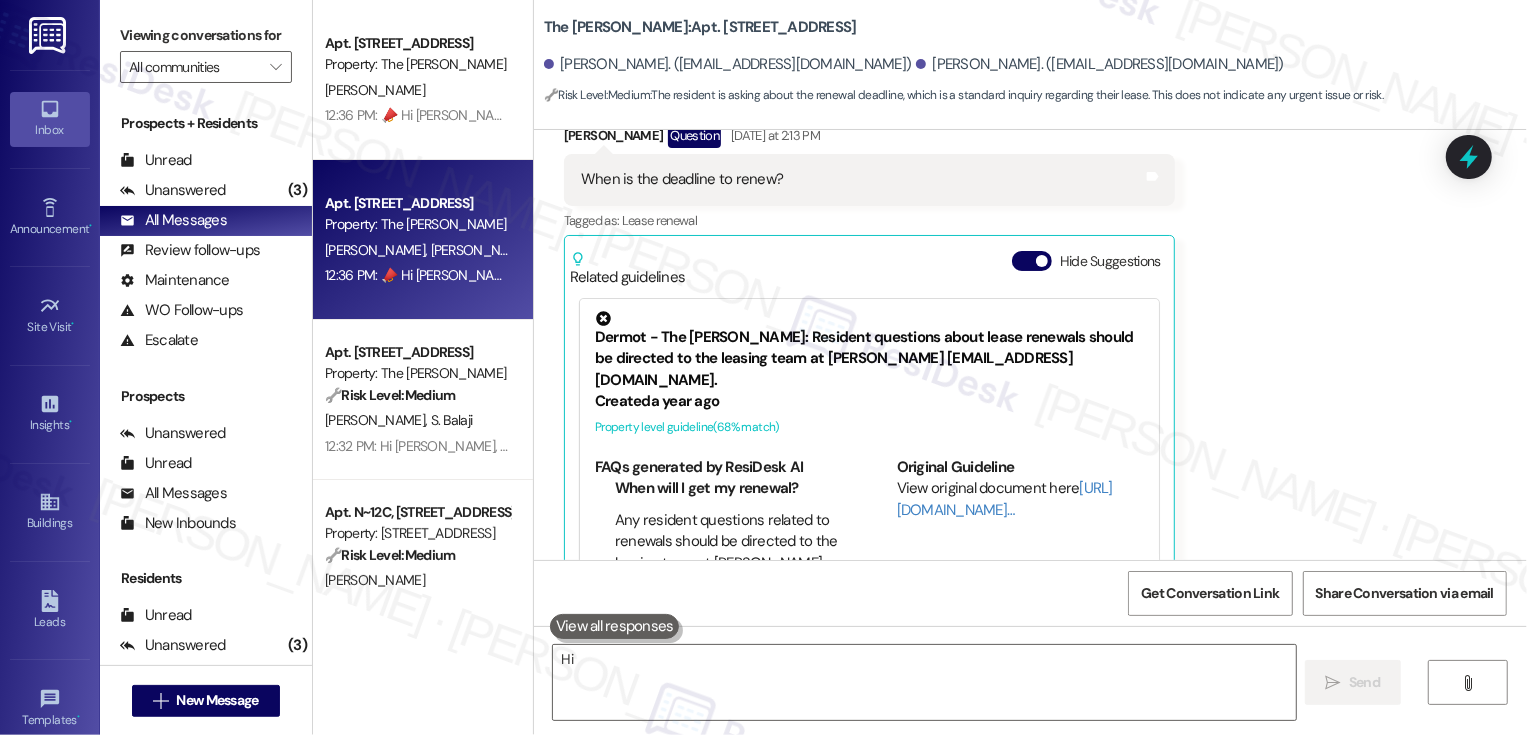 click on "[PERSON_NAME]" at bounding box center [417, 90] 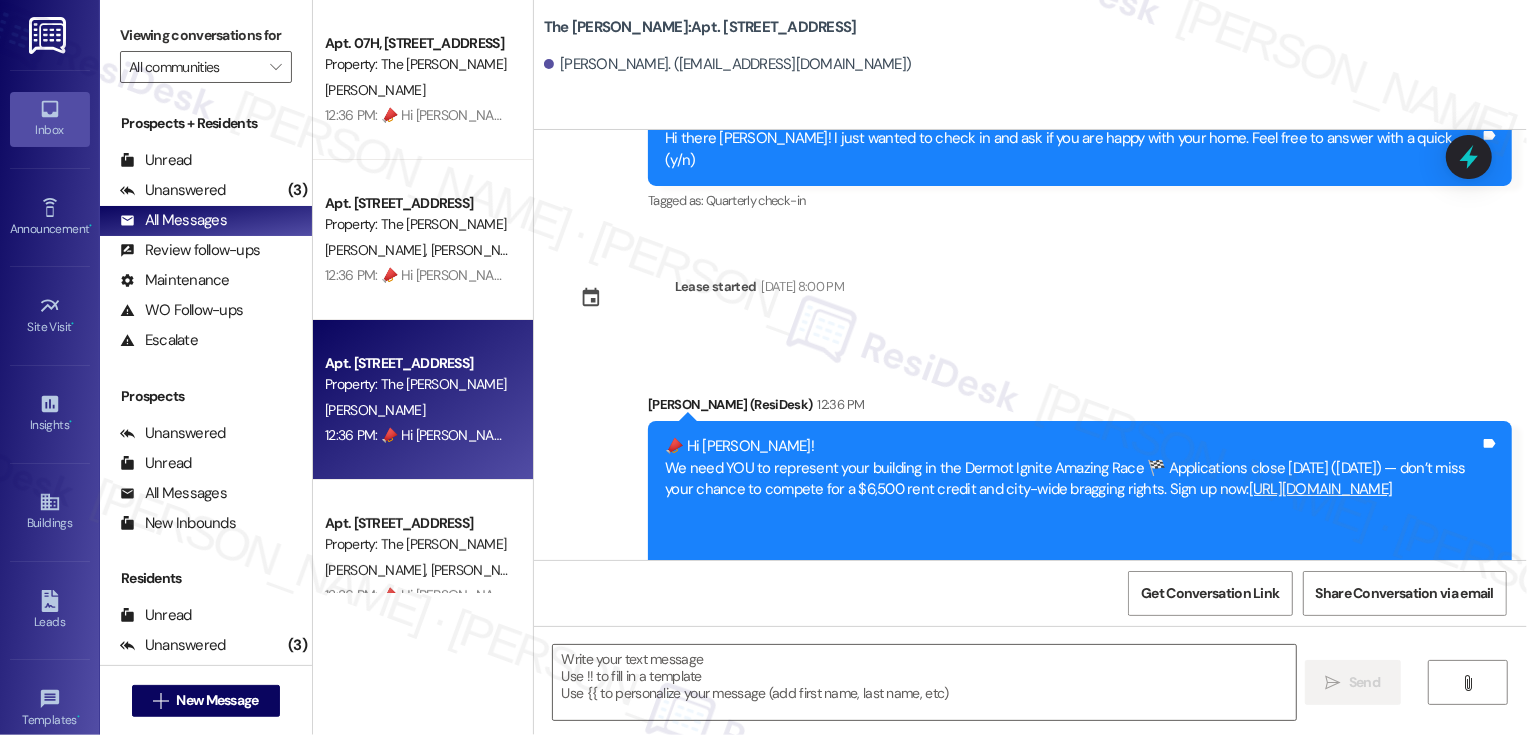 scroll, scrollTop: 3048, scrollLeft: 0, axis: vertical 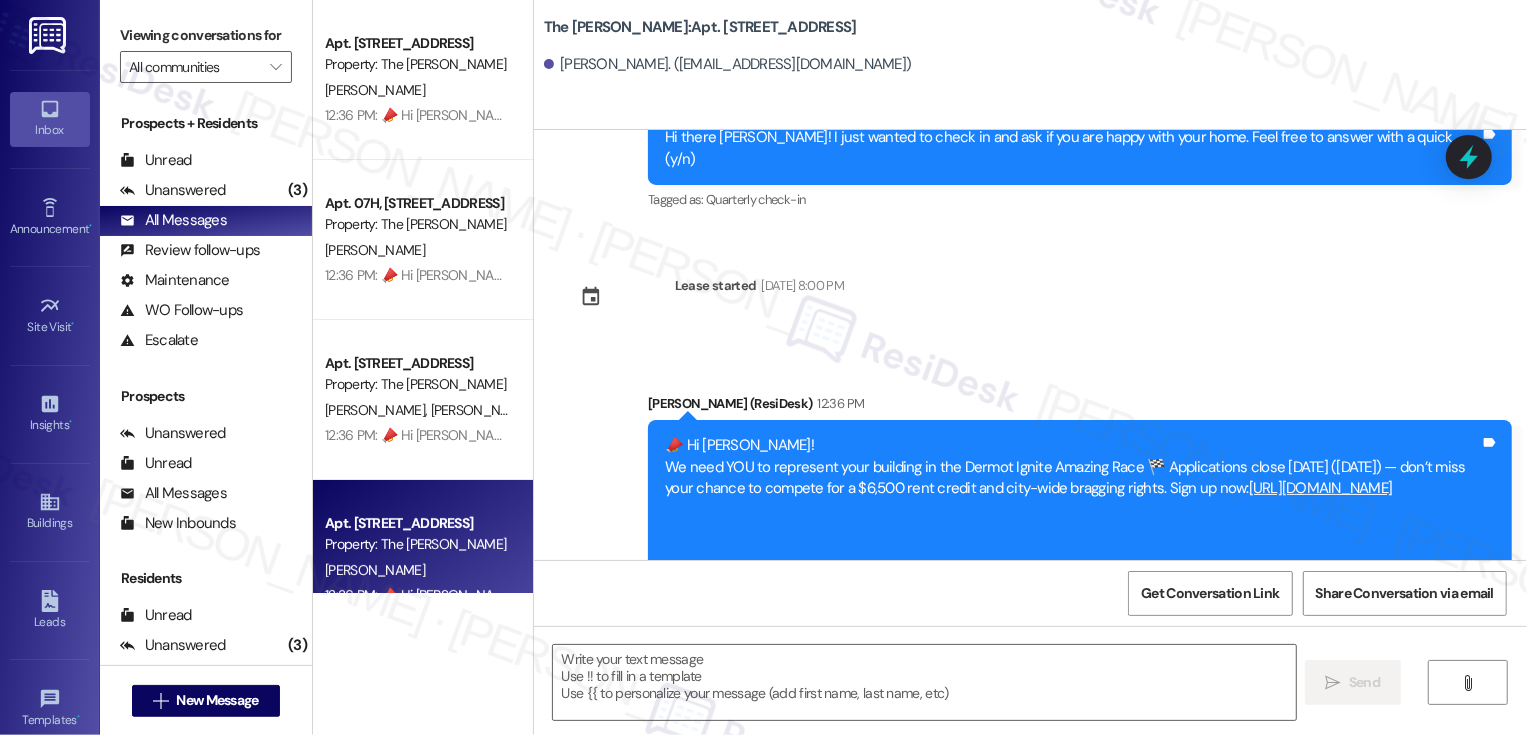 click on "📣 Hi [PERSON_NAME]!
We need YOU to represent your building in the Dermot Ignite Amazing Race  🏁 Applications close [DATE] ([DATE]) — don’t miss your chance to compete for a $6,500 rent credit and city-wide bragging rights. Sign up now:  [URL][DOMAIN_NAME]" at bounding box center (1072, 499) 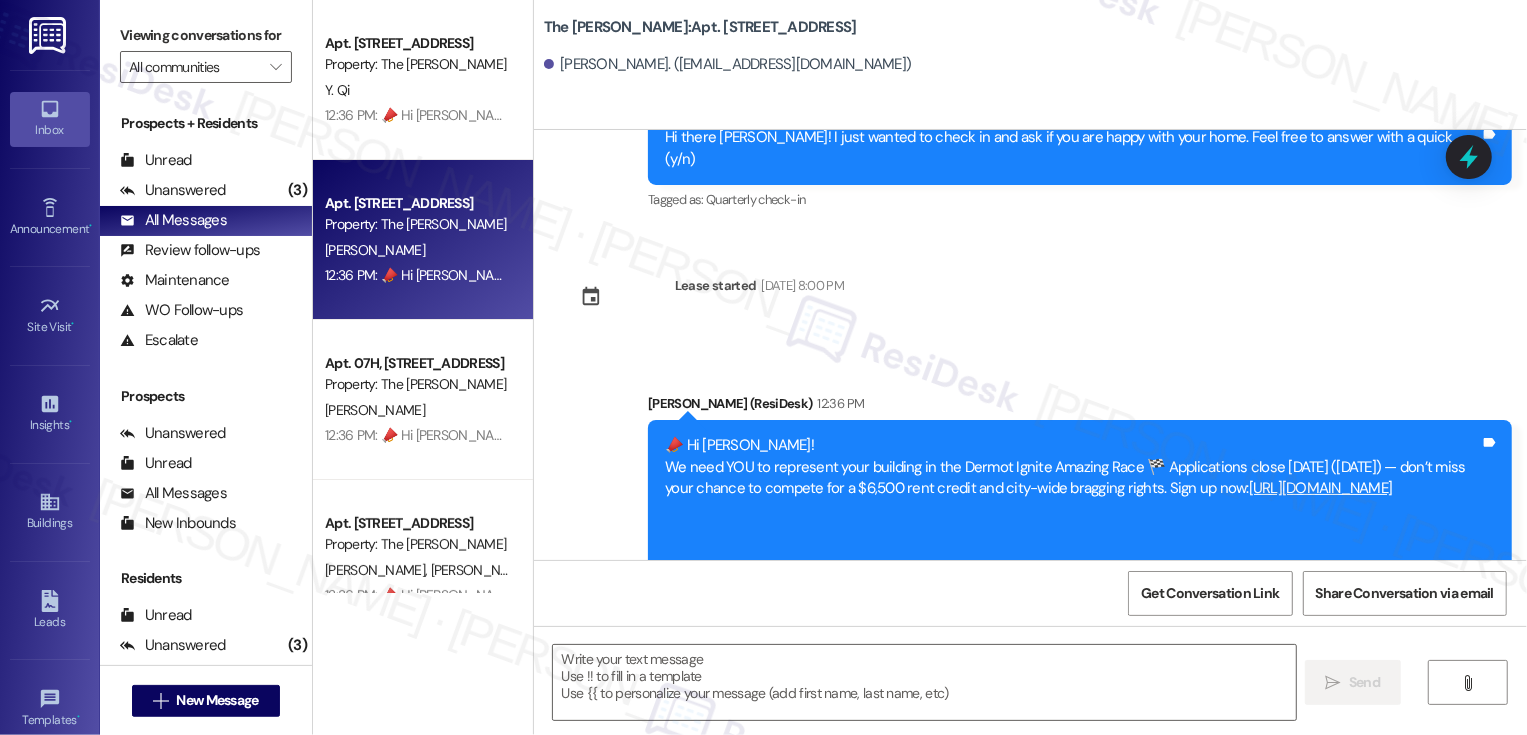 click on "12:36 PM: 📣 Hi [PERSON_NAME]!
We need YOU to represent your building in the Dermot Ignite Amazing Race  🏁 Applications close [DATE] ([DATE]) — don’t miss your chance to compete for a $6,500 rent credit and city-wide bragging rights. Sign up now: [URL][DOMAIN_NAME]
12:36 PM: 📣 Hi [PERSON_NAME]!
We need YOU to represent your building in the Dermot Ignite Amazing Race  🏁 Applications close [DATE] ([DATE]) — don’t miss your chance to compete for a $6,500 rent credit and city-wide bragging rights. Sign up now: [URL][DOMAIN_NAME]" at bounding box center [1126, 275] 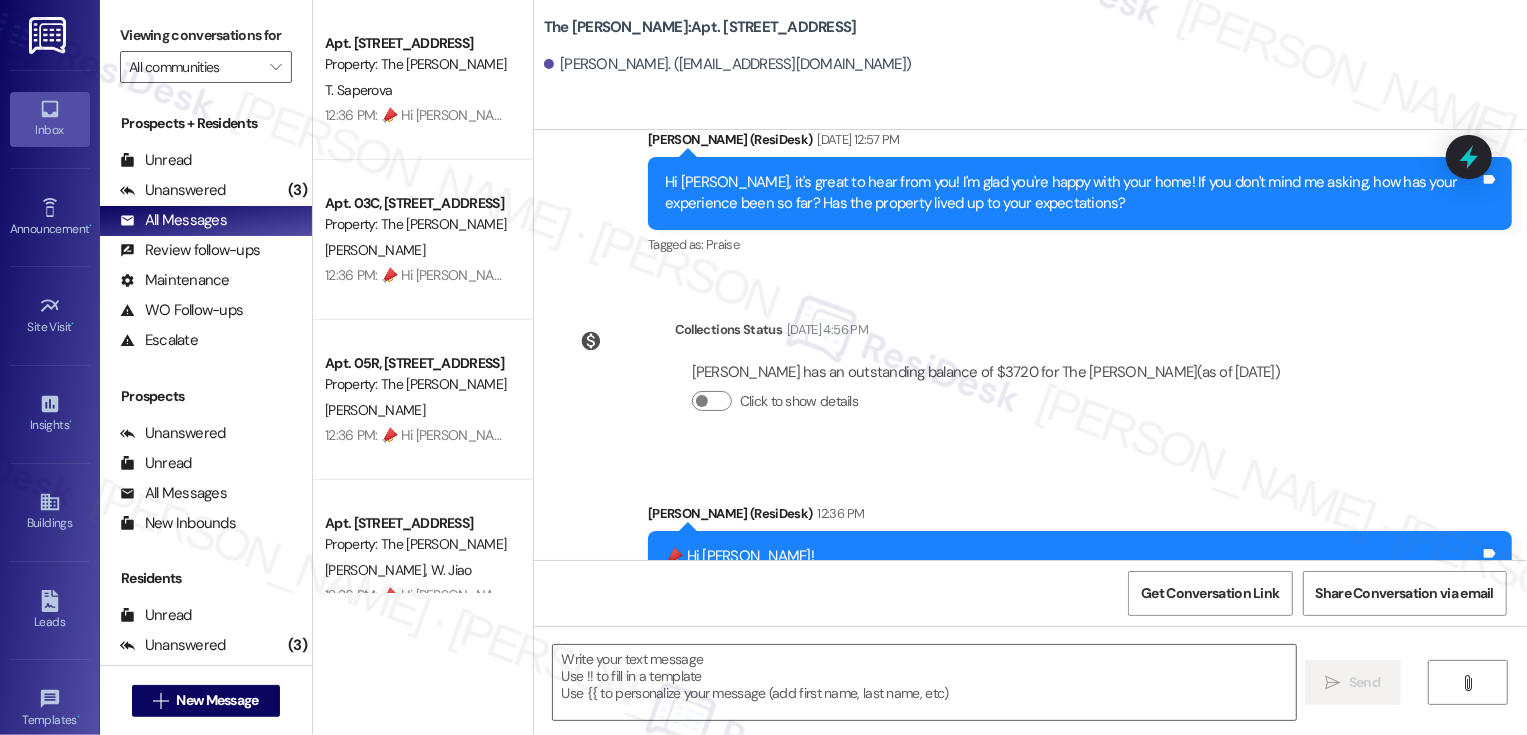 scroll, scrollTop: 7588, scrollLeft: 0, axis: vertical 